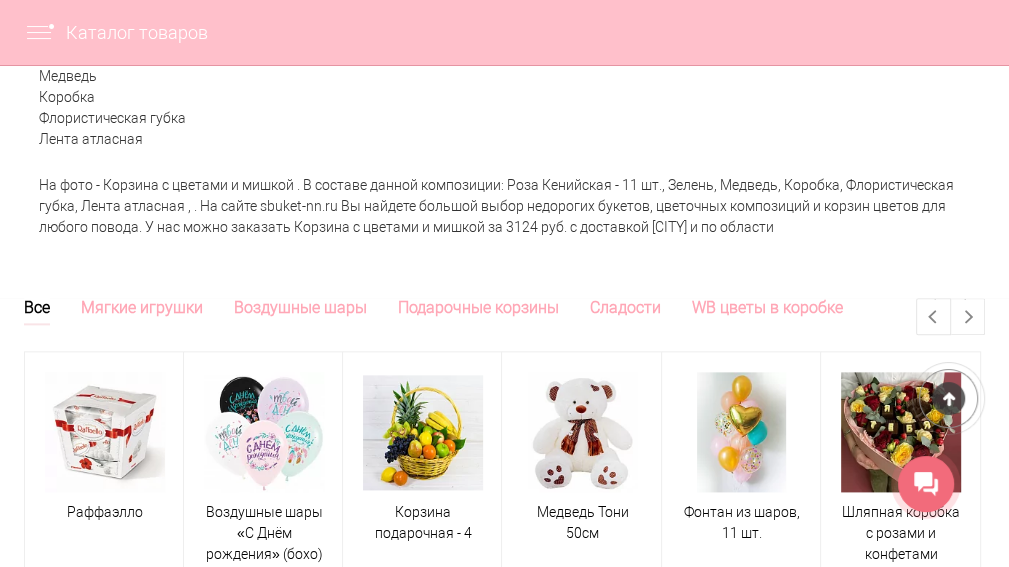 scroll, scrollTop: 1600, scrollLeft: 0, axis: vertical 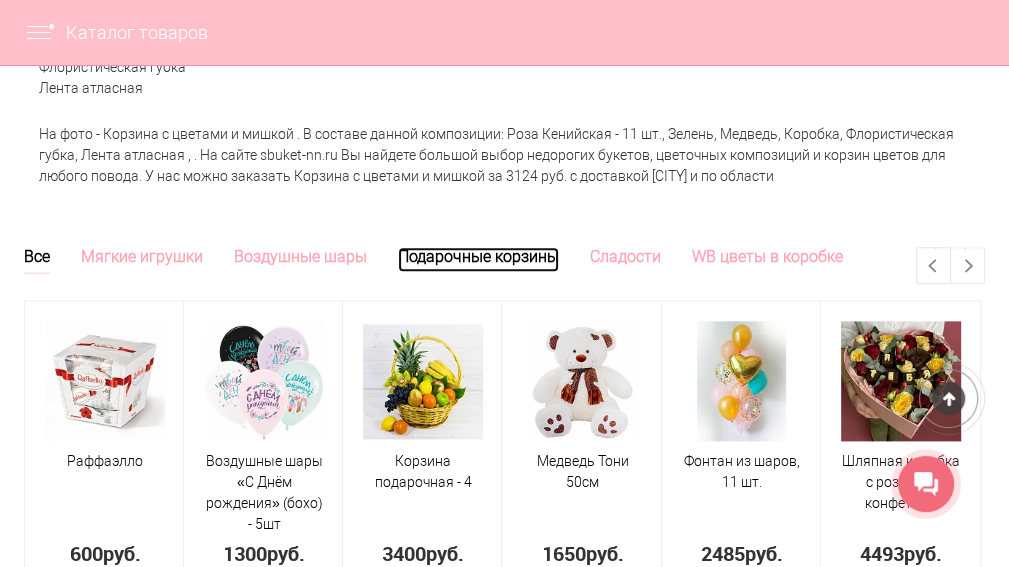 click on "Подарочные корзины" at bounding box center (478, 259) 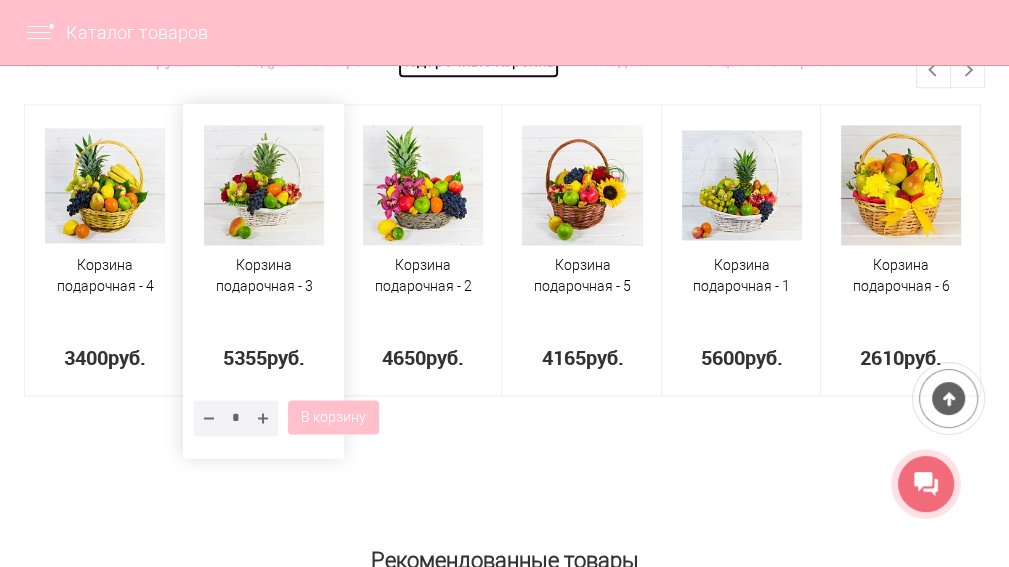 scroll, scrollTop: 1800, scrollLeft: 0, axis: vertical 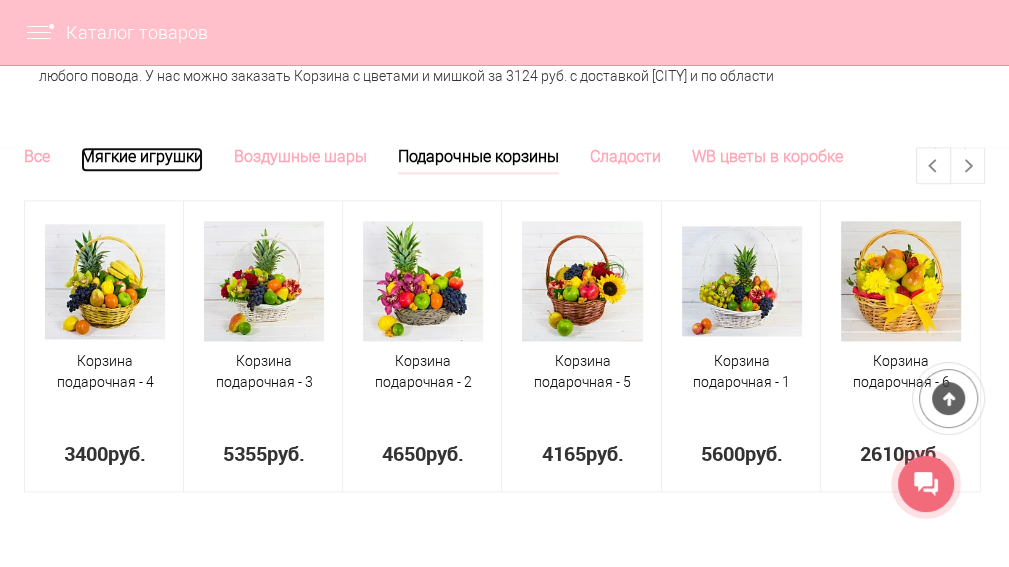 click on "Мягкие игрушки" at bounding box center [142, 159] 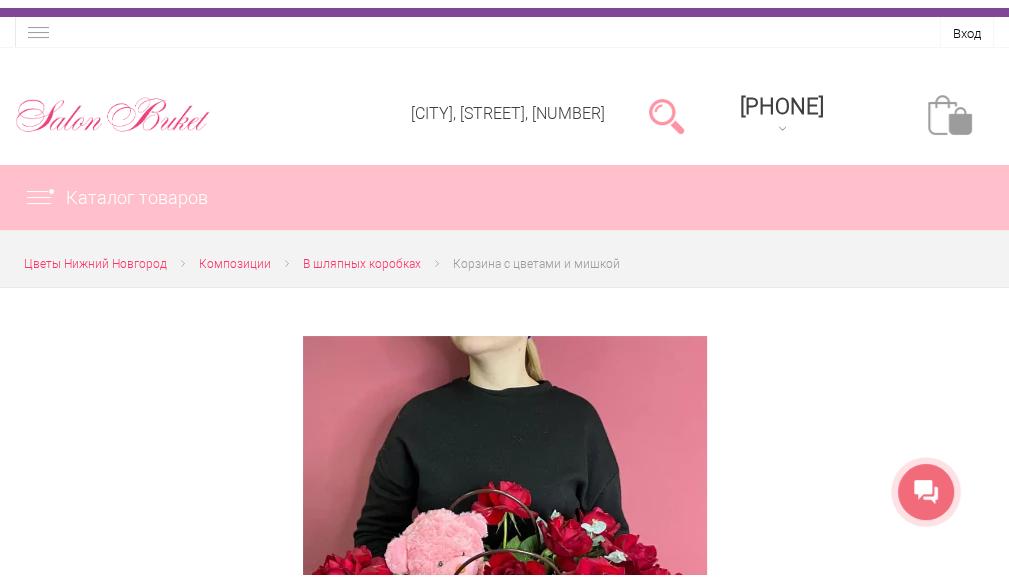 scroll, scrollTop: 0, scrollLeft: 0, axis: both 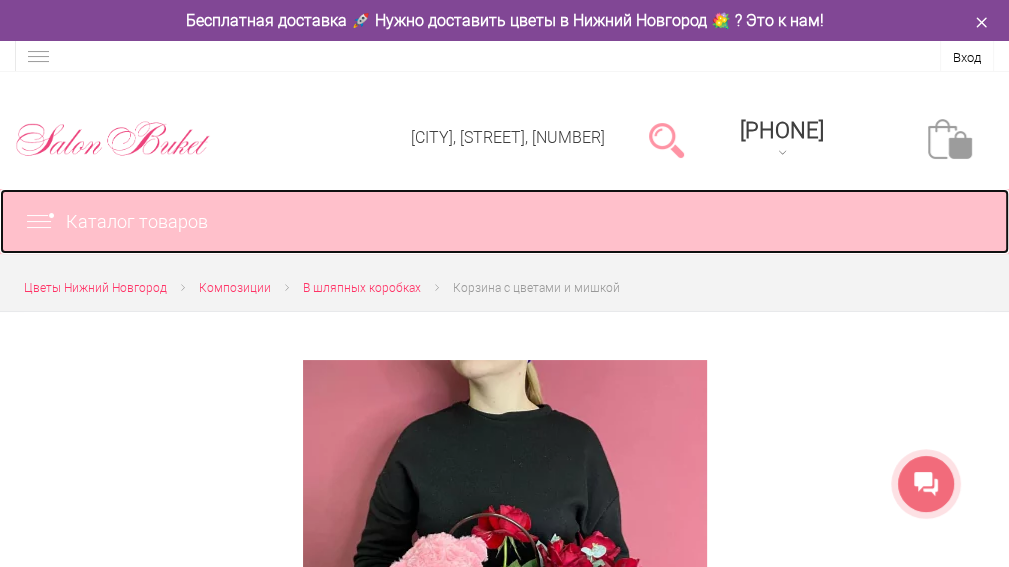 click at bounding box center (45, 222) 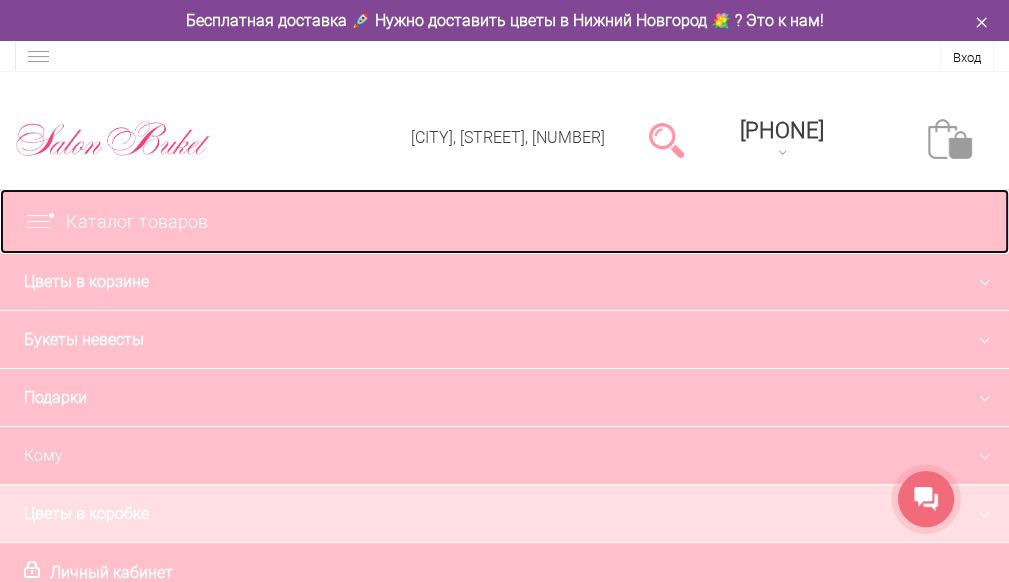 scroll, scrollTop: 0, scrollLeft: 0, axis: both 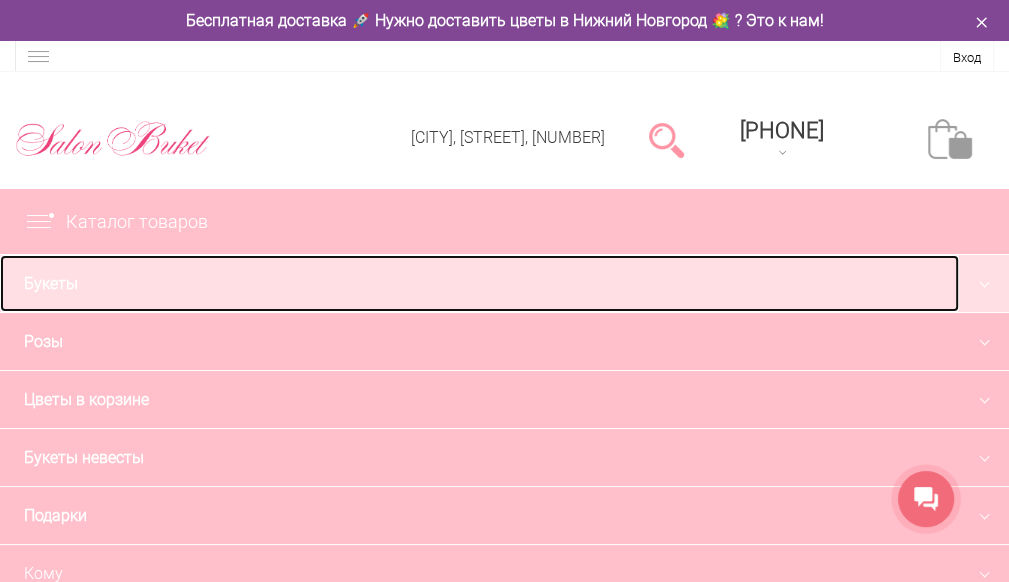 click on "Букеты" at bounding box center [479, 283] 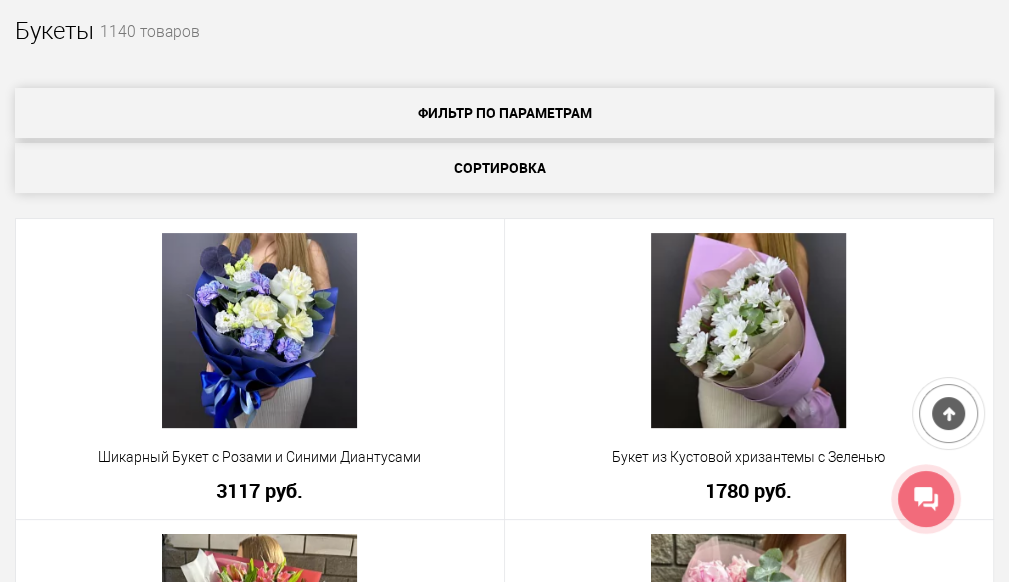 scroll, scrollTop: 100, scrollLeft: 0, axis: vertical 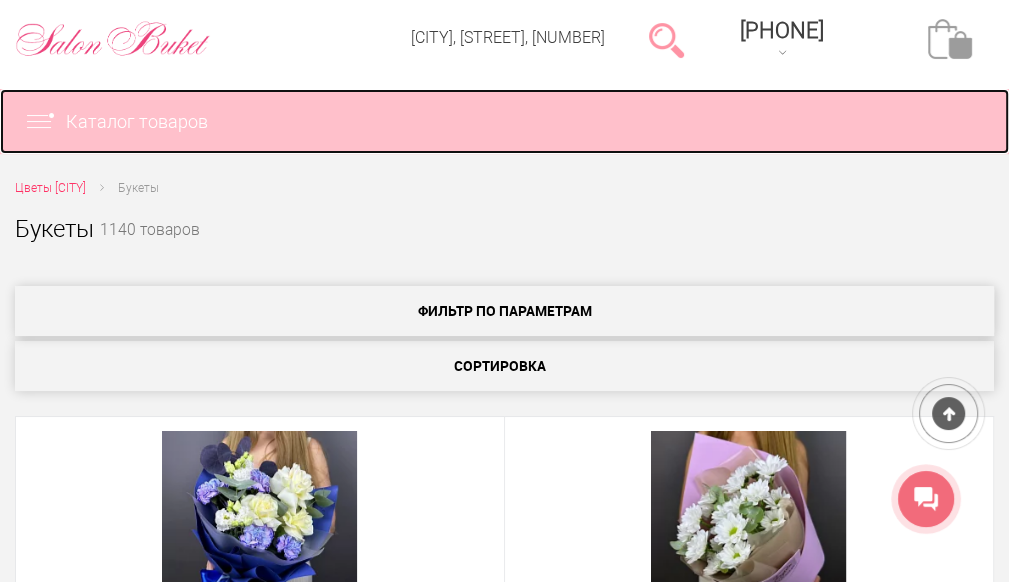click at bounding box center [45, 122] 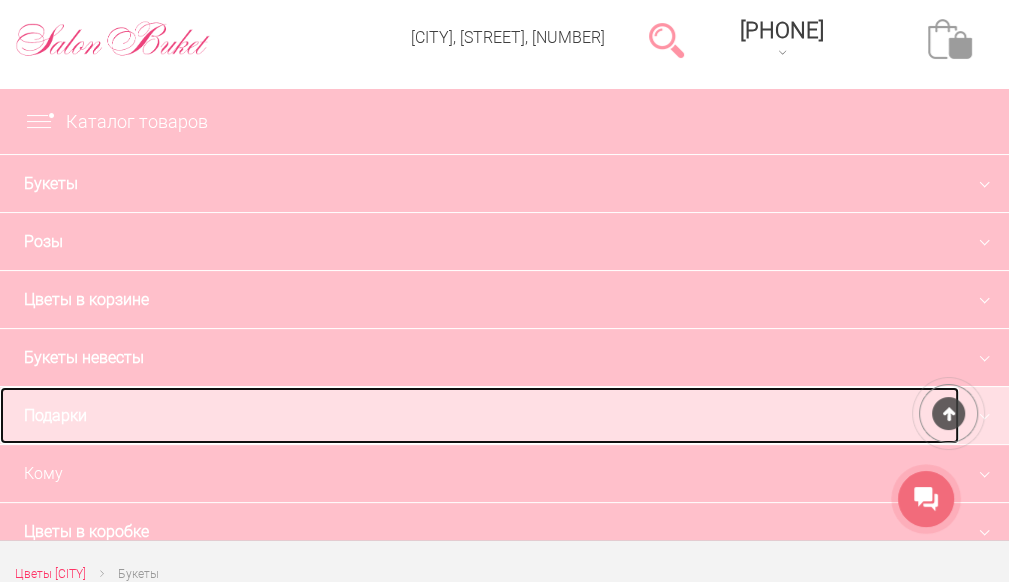 click on "Подарки" at bounding box center [479, 415] 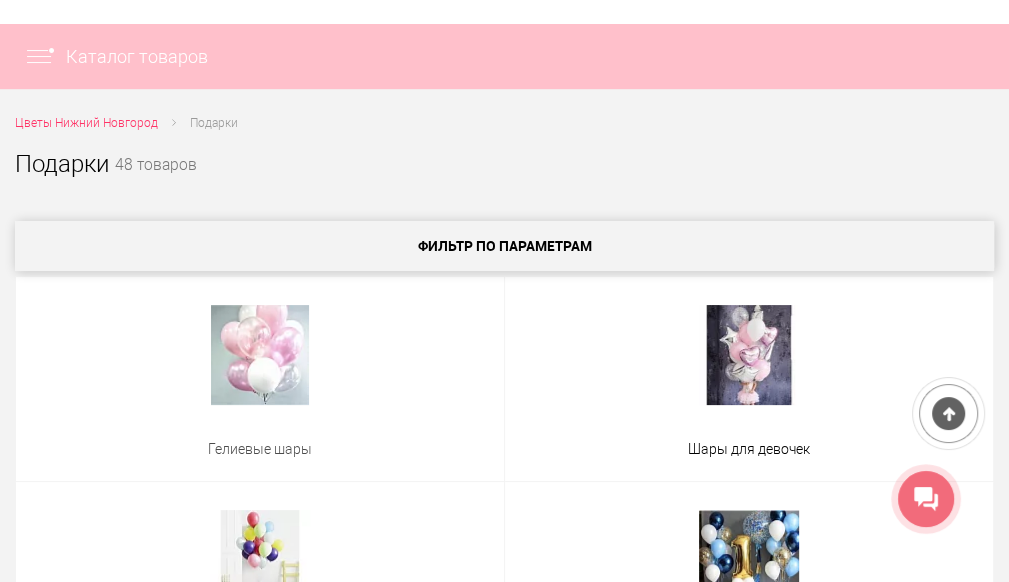 scroll, scrollTop: 200, scrollLeft: 0, axis: vertical 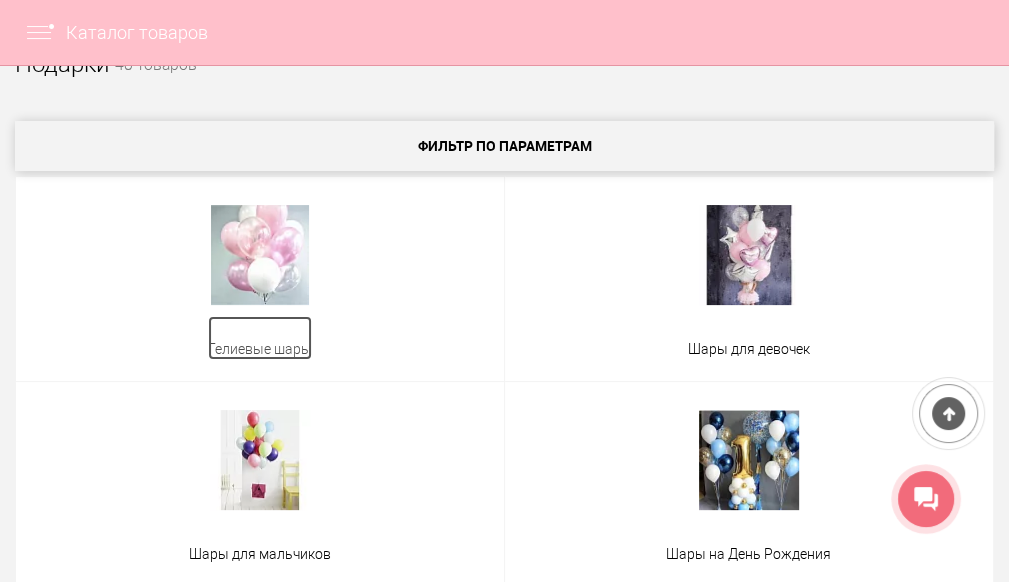 click on "Гелиевые шары" at bounding box center (260, 338) 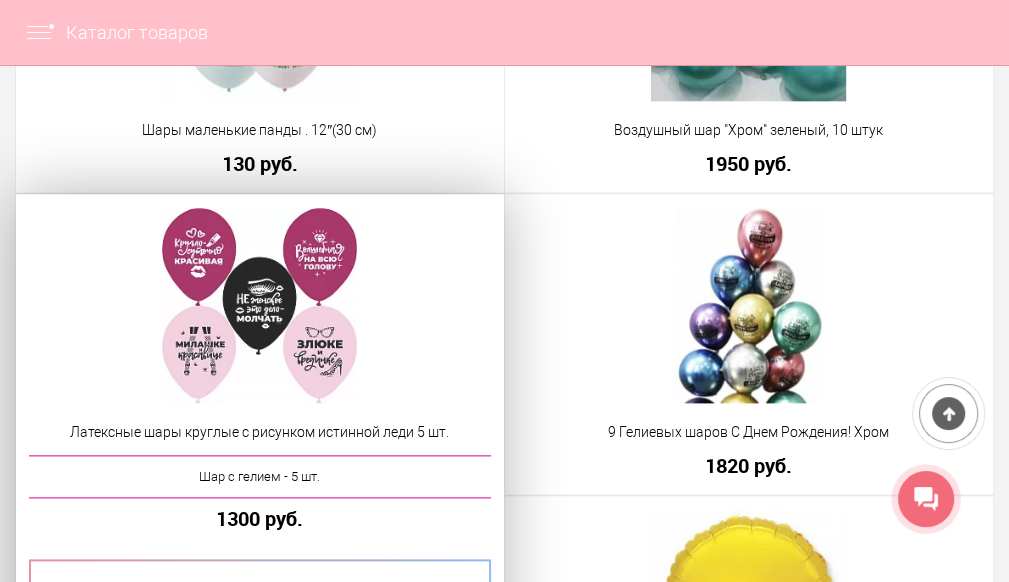 scroll, scrollTop: 1500, scrollLeft: 0, axis: vertical 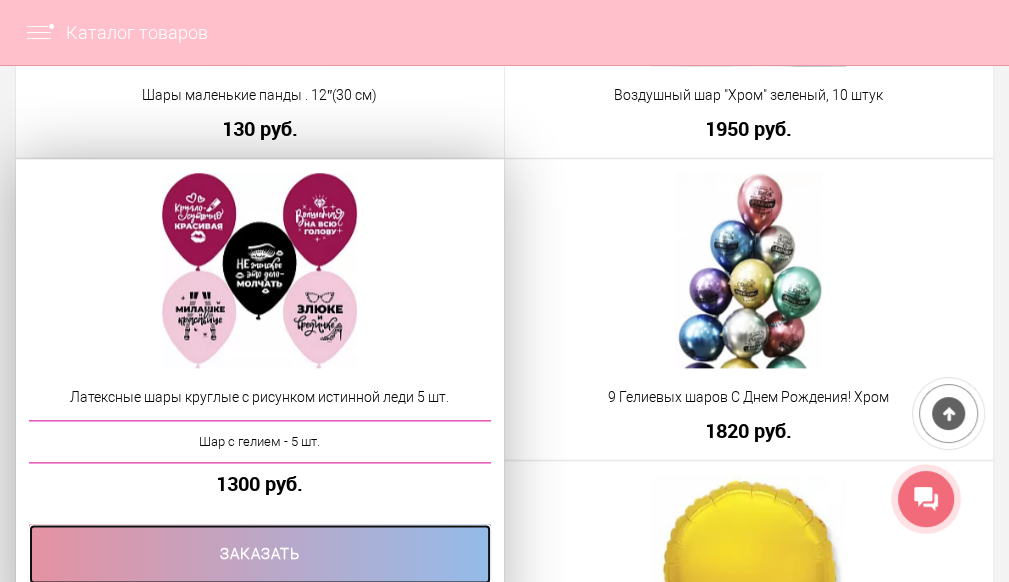 click at bounding box center [260, 554] 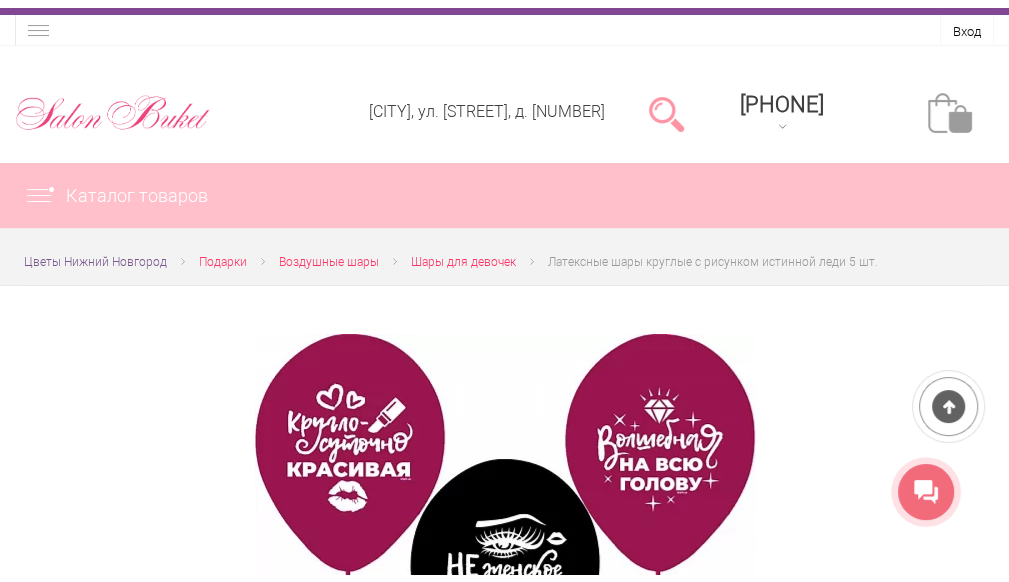 scroll, scrollTop: 0, scrollLeft: 0, axis: both 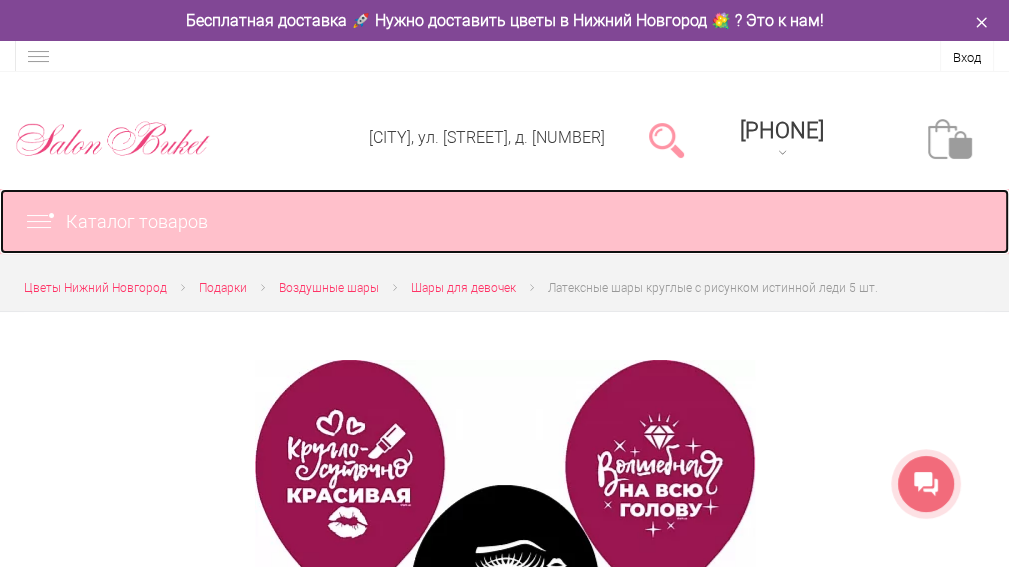 click at bounding box center (45, 222) 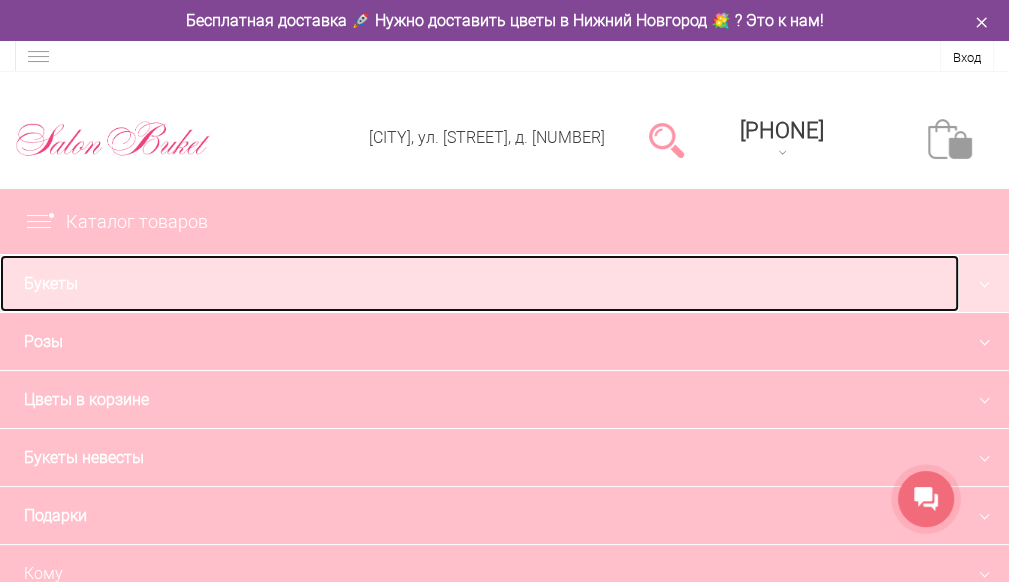click on "Букеты" at bounding box center [479, 283] 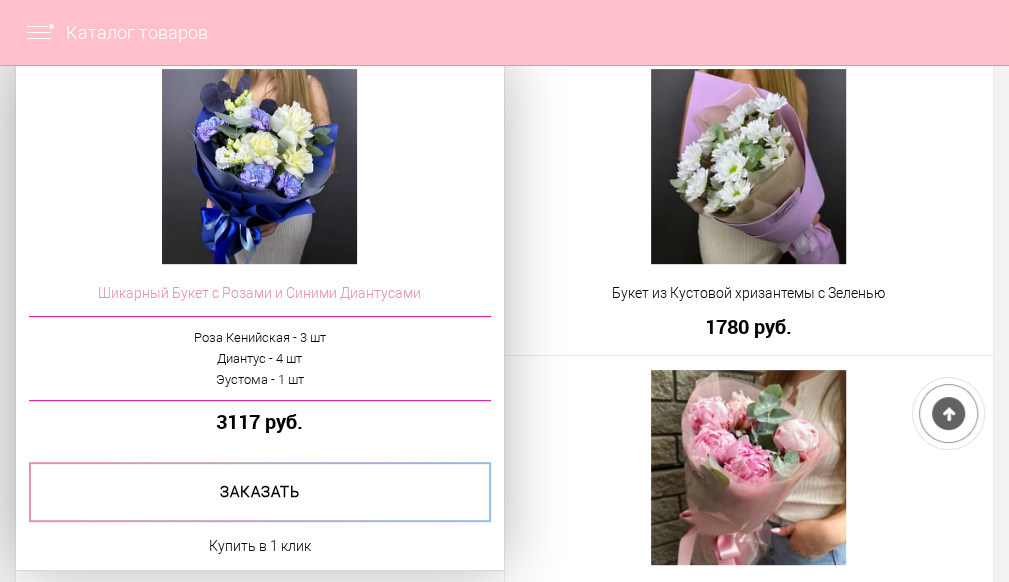 scroll, scrollTop: 400, scrollLeft: 0, axis: vertical 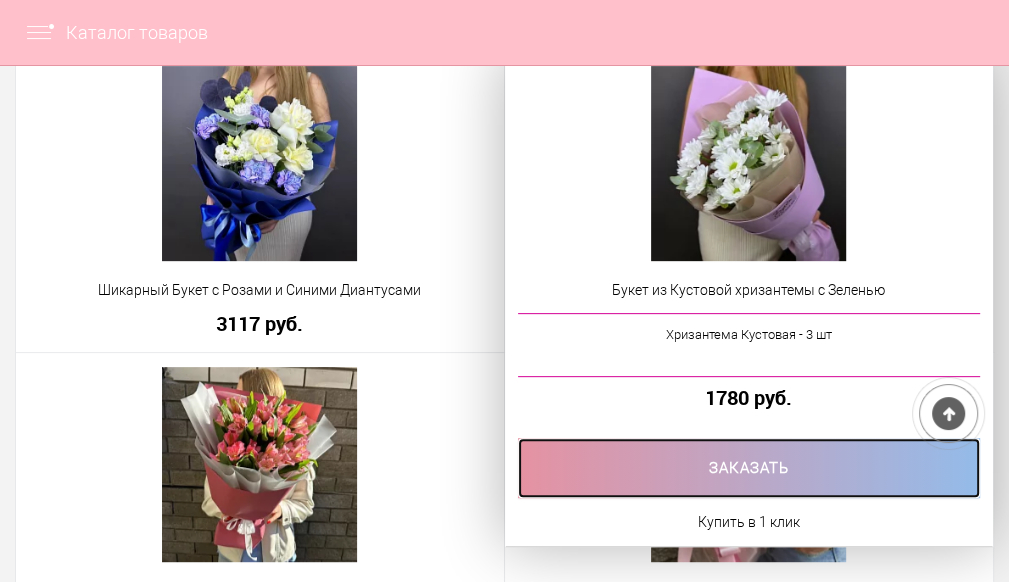 click at bounding box center (749, 468) 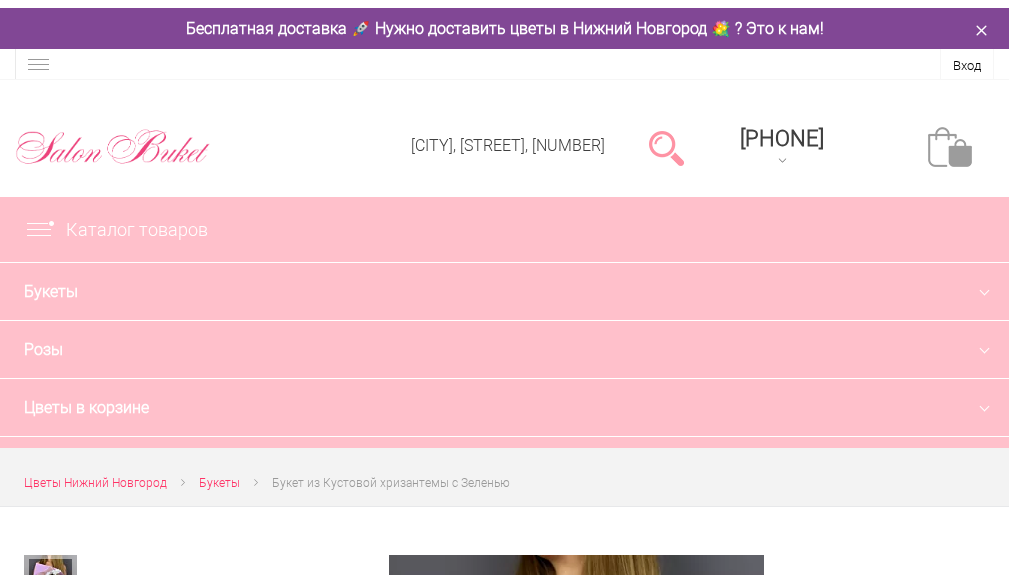 scroll, scrollTop: 0, scrollLeft: 0, axis: both 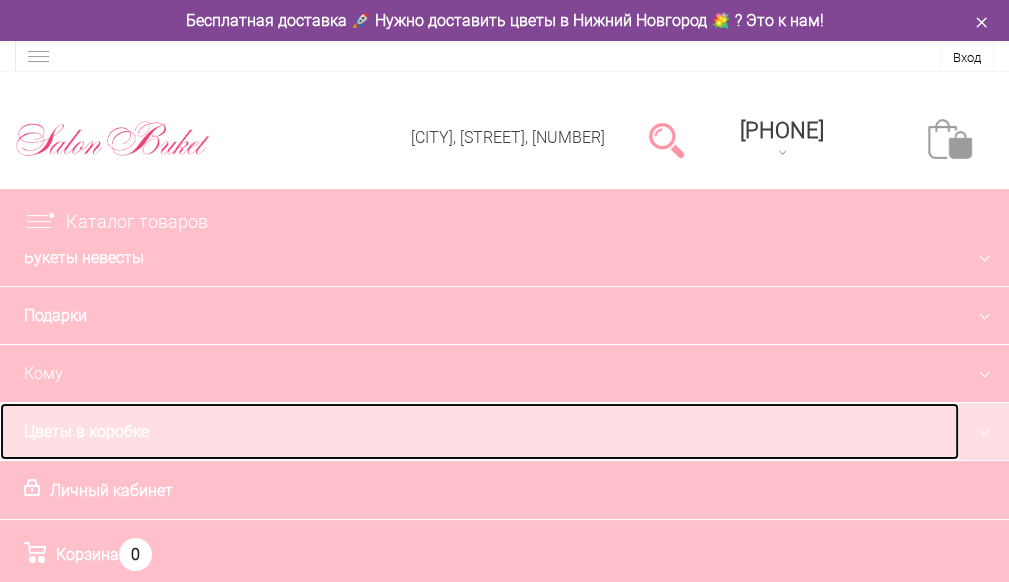 click on "Цветы в коробке" at bounding box center (479, 431) 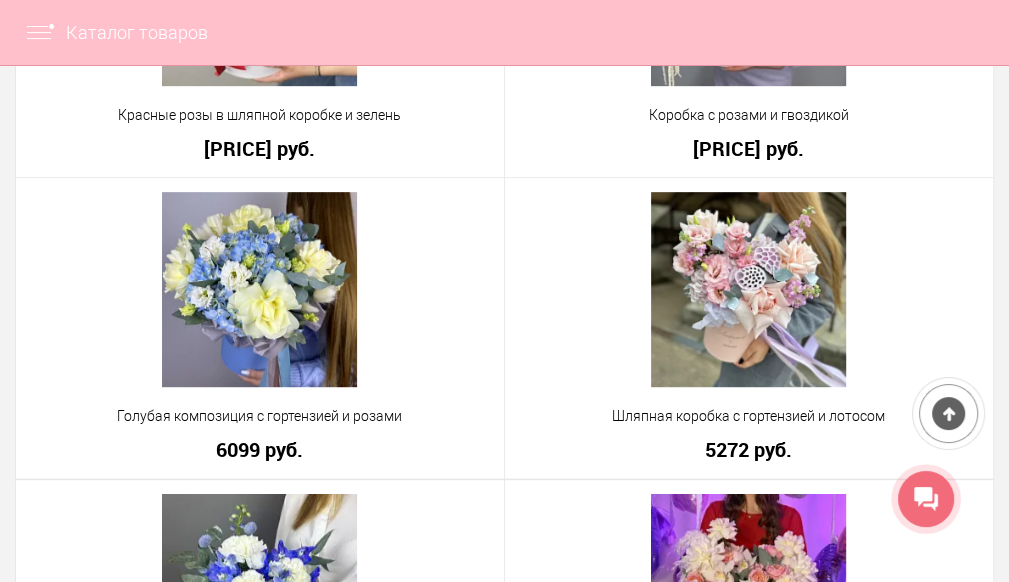 scroll, scrollTop: 0, scrollLeft: 0, axis: both 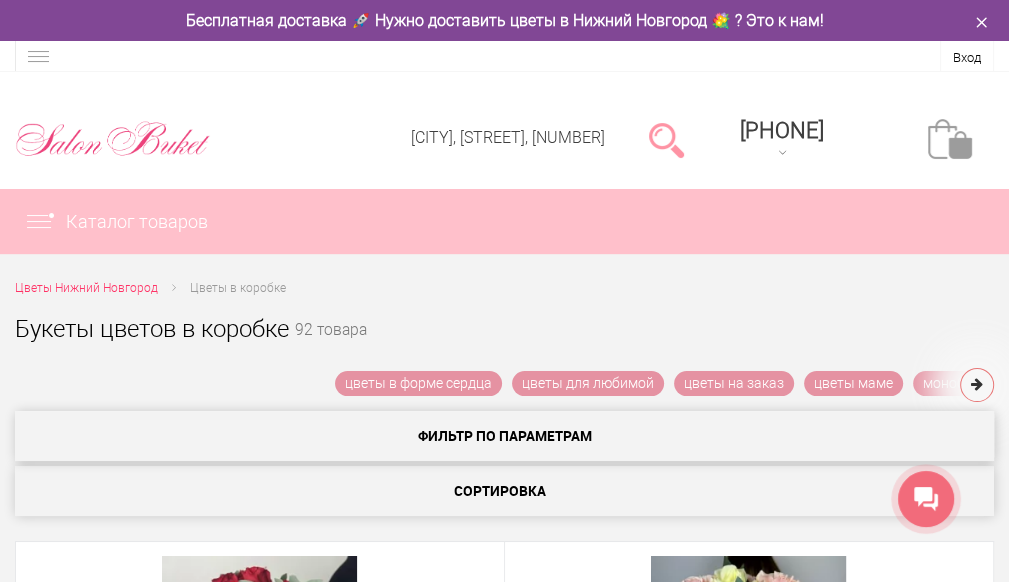click at bounding box center (950, 139) 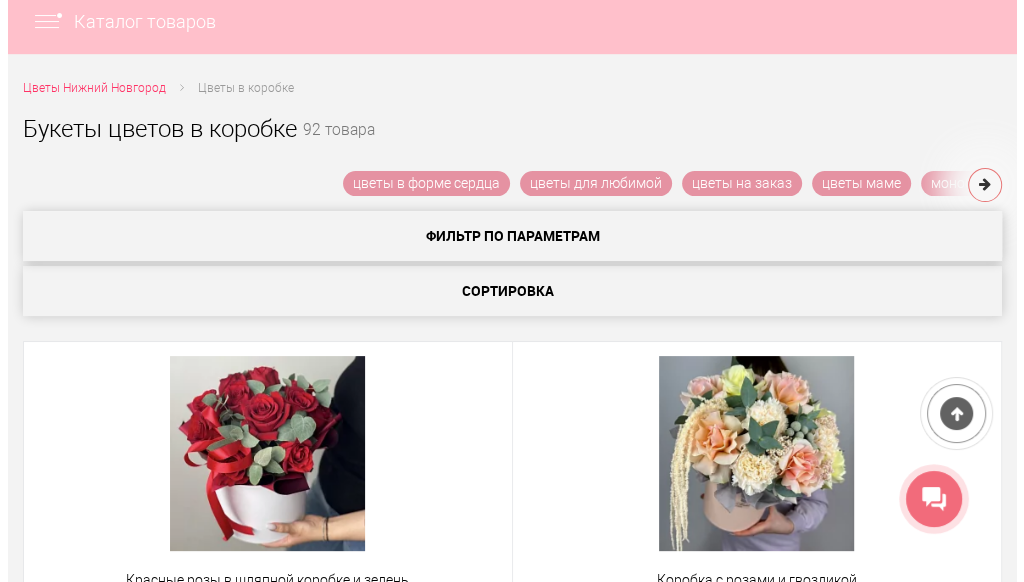 scroll, scrollTop: 0, scrollLeft: 0, axis: both 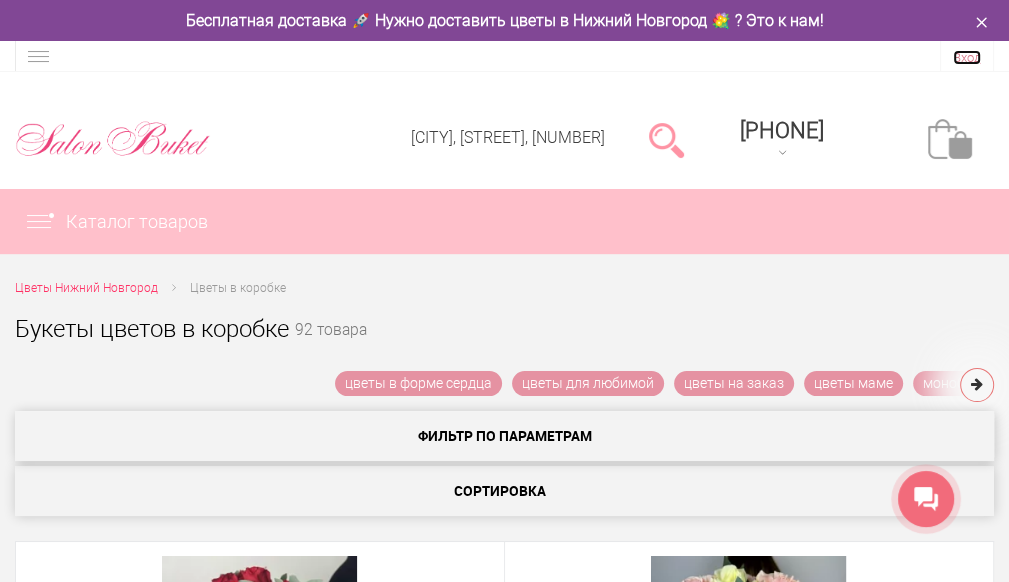 click on "Вход" at bounding box center (967, 57) 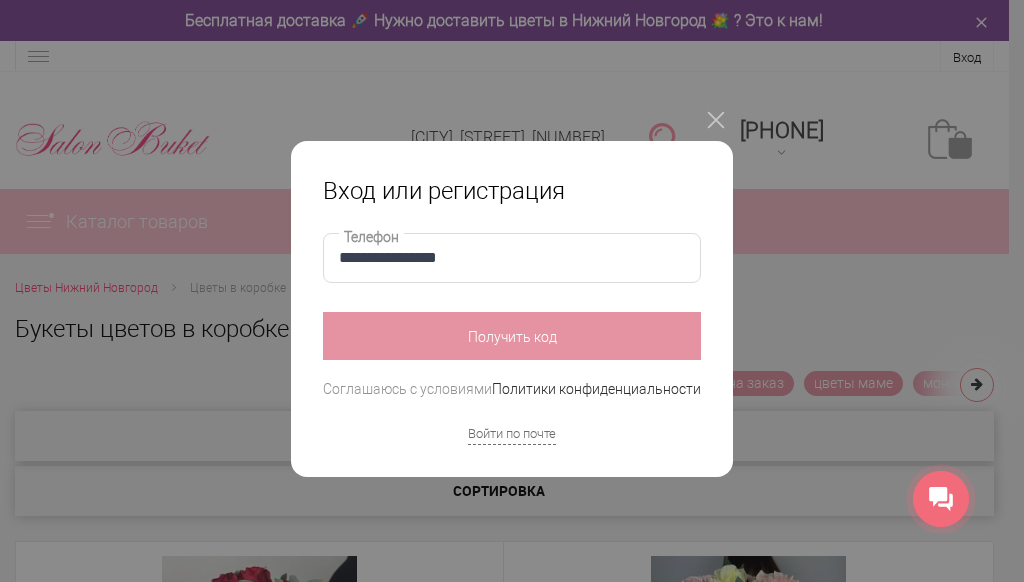 type on "**********" 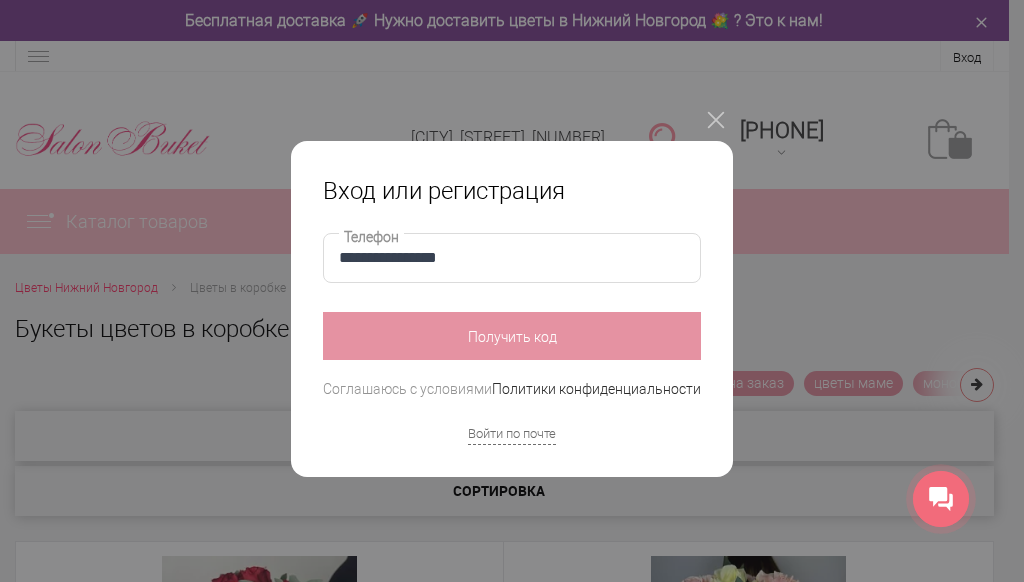click on "Получить код" at bounding box center [512, 336] 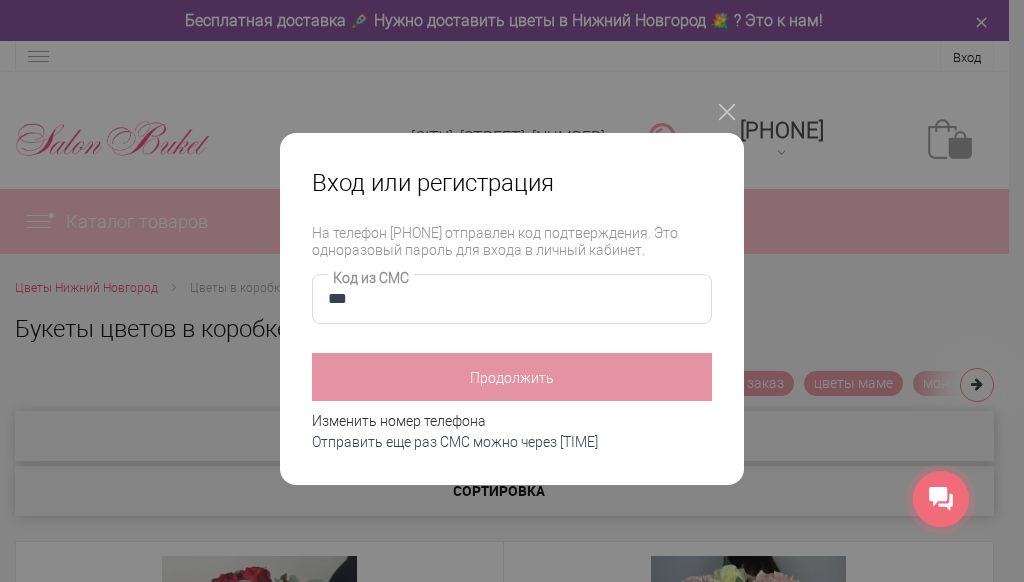 type on "****" 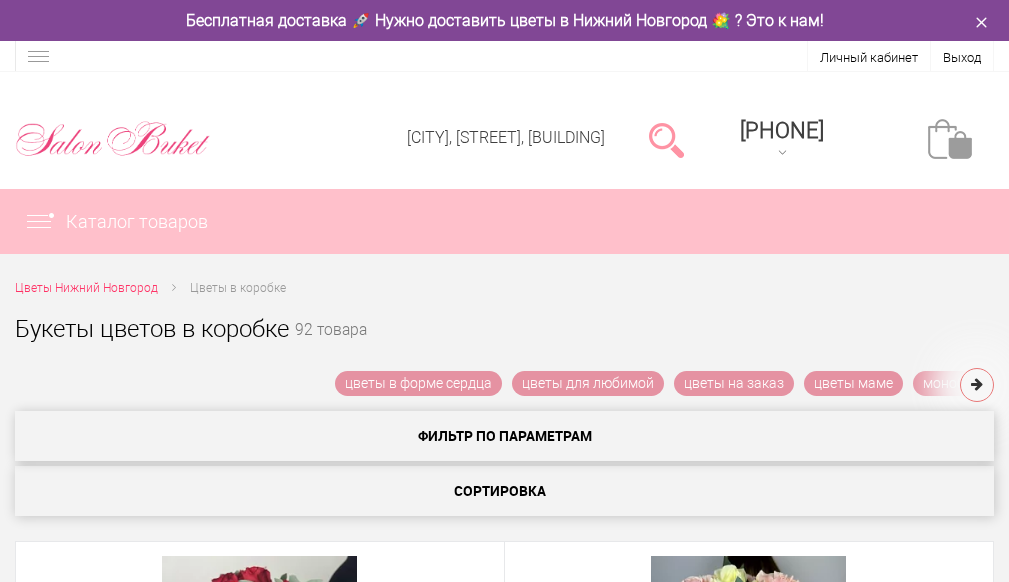 scroll, scrollTop: 0, scrollLeft: 0, axis: both 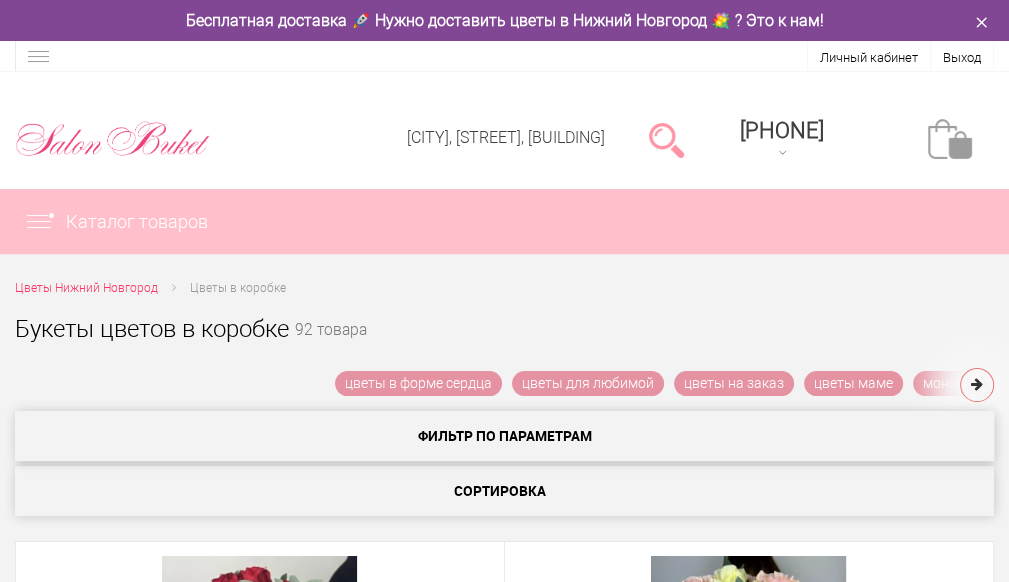 click at bounding box center (950, 139) 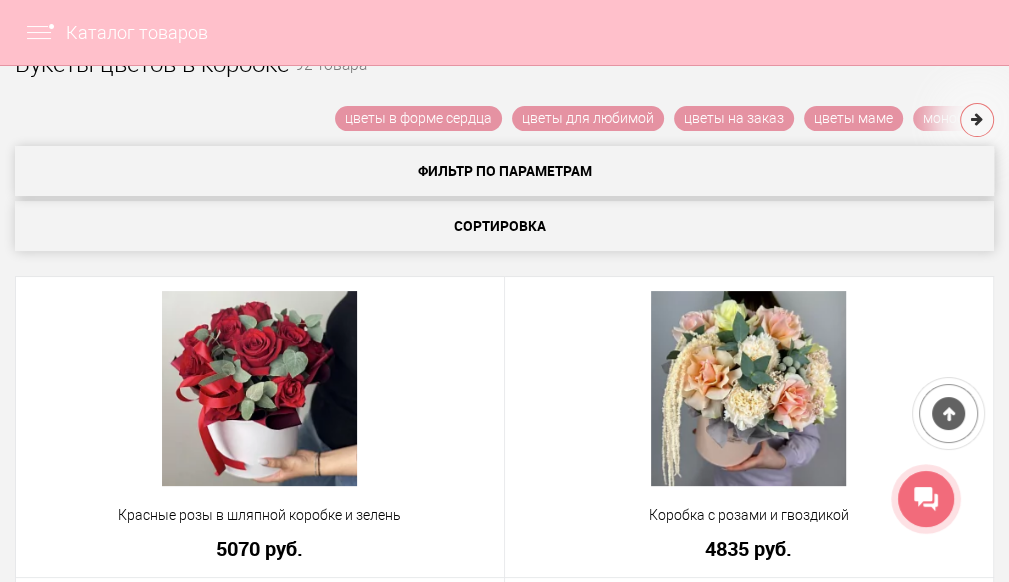 scroll, scrollTop: 0, scrollLeft: 0, axis: both 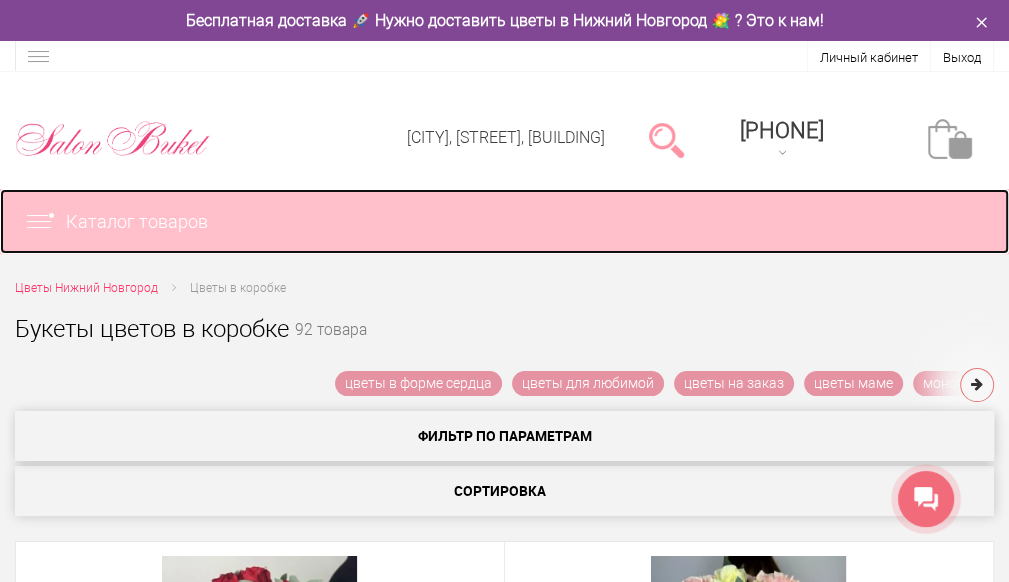 click at bounding box center [45, 222] 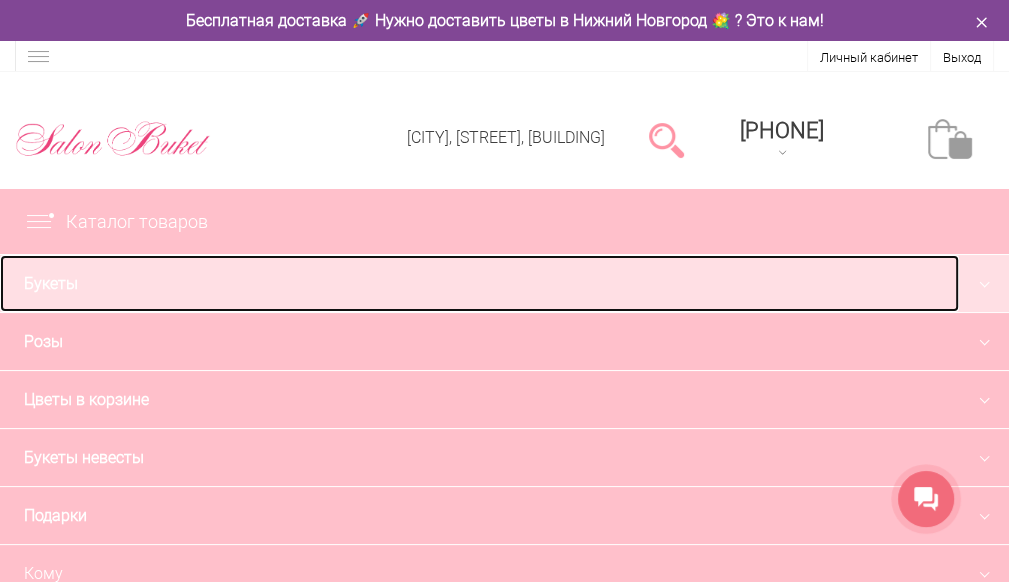 click on "Букеты" at bounding box center [479, 283] 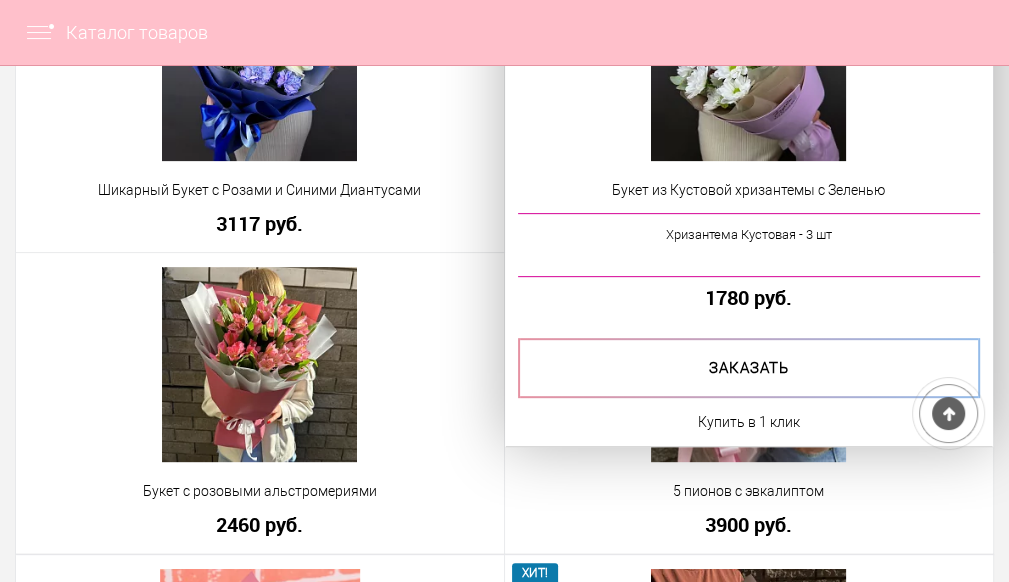 scroll, scrollTop: 500, scrollLeft: 0, axis: vertical 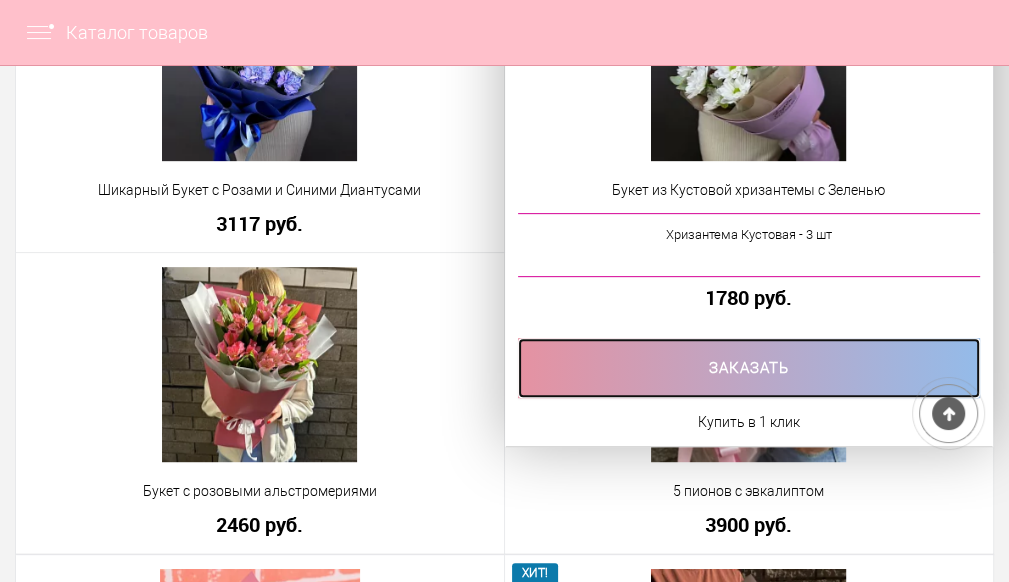 click at bounding box center (749, 368) 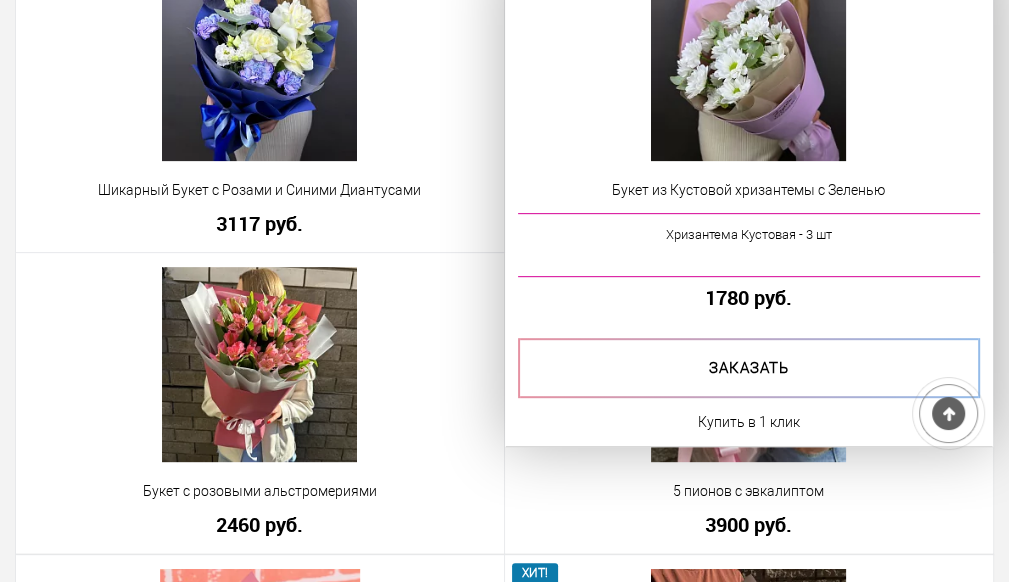 scroll, scrollTop: 565, scrollLeft: 0, axis: vertical 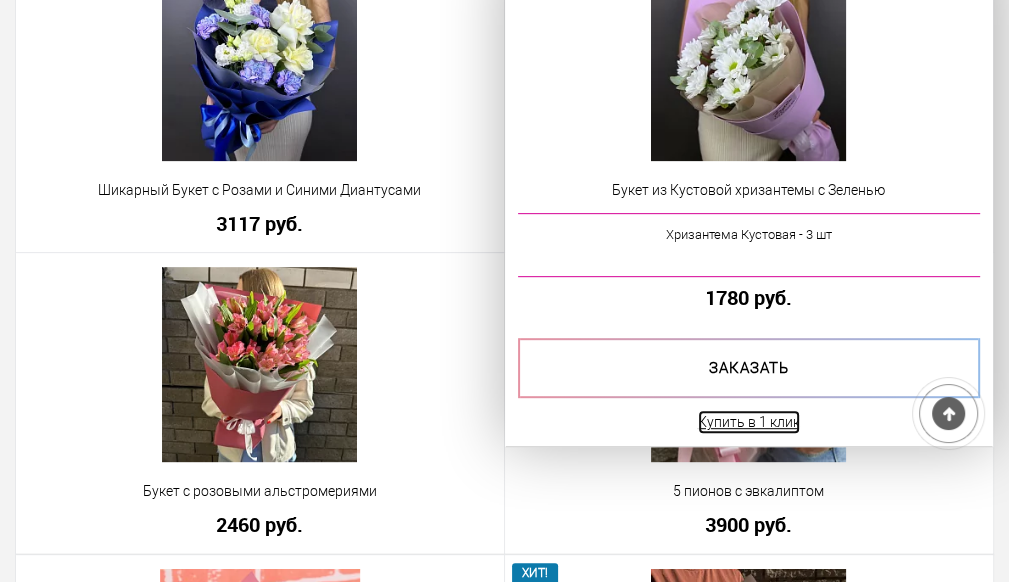 click on "Купить в 1 клик" at bounding box center (749, 422) 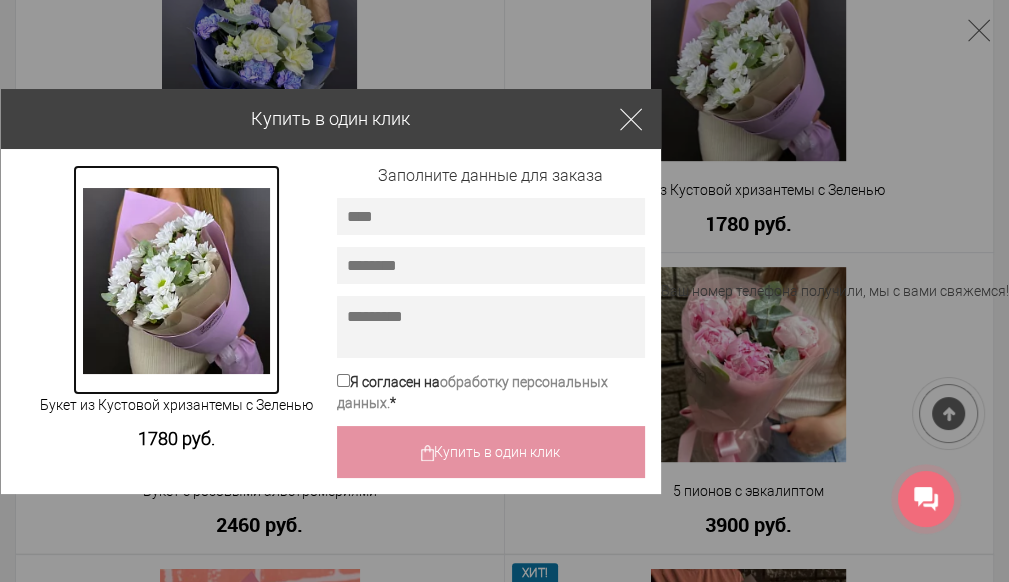 click at bounding box center [176, 281] 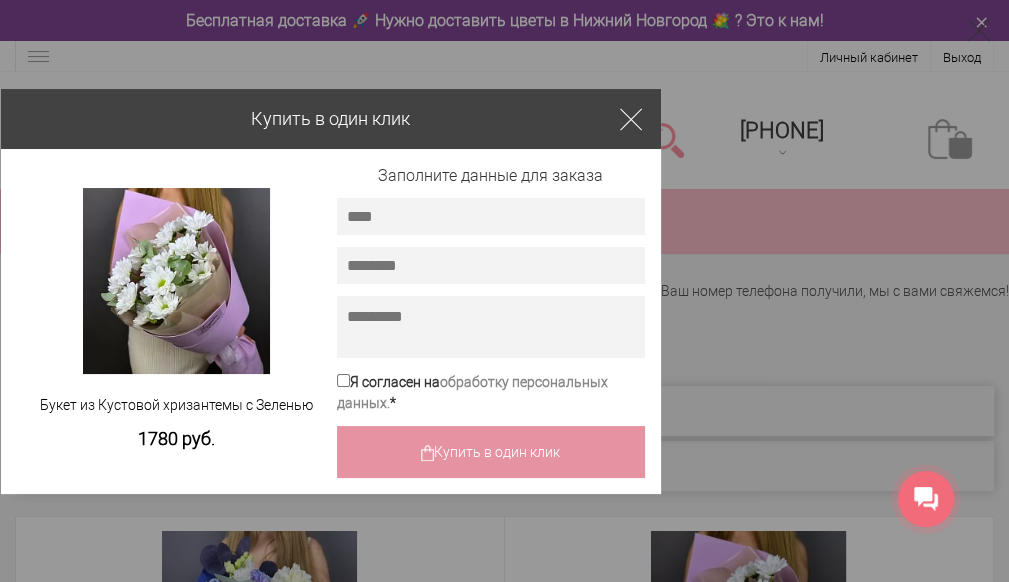 click at bounding box center (631, 119) 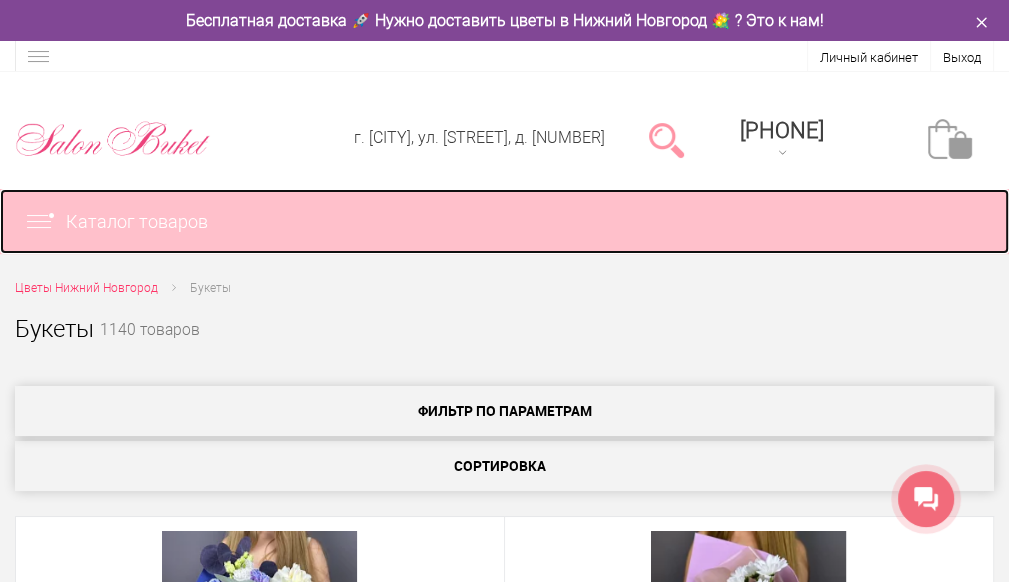 click at bounding box center (45, 222) 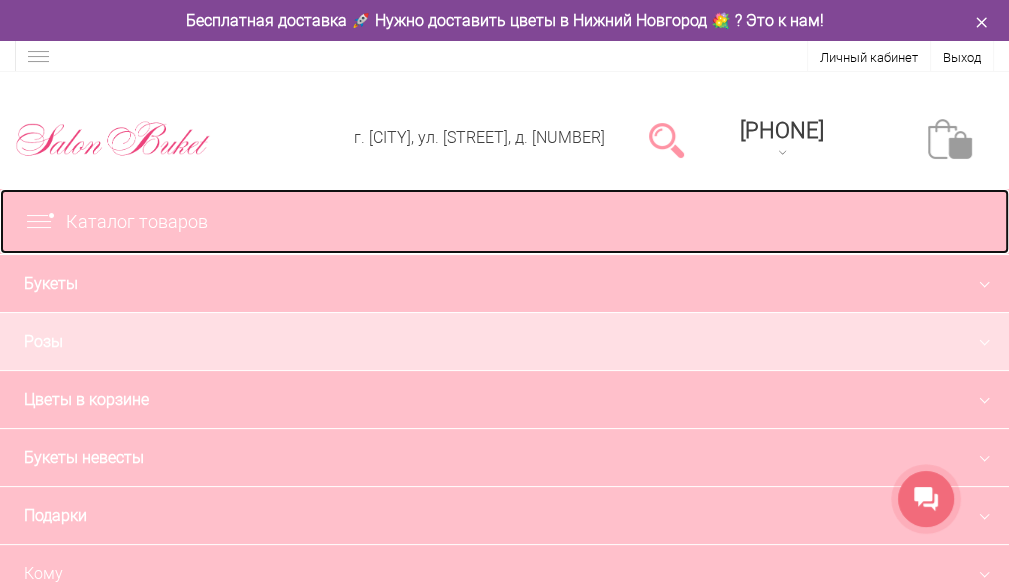 scroll, scrollTop: 100, scrollLeft: 0, axis: vertical 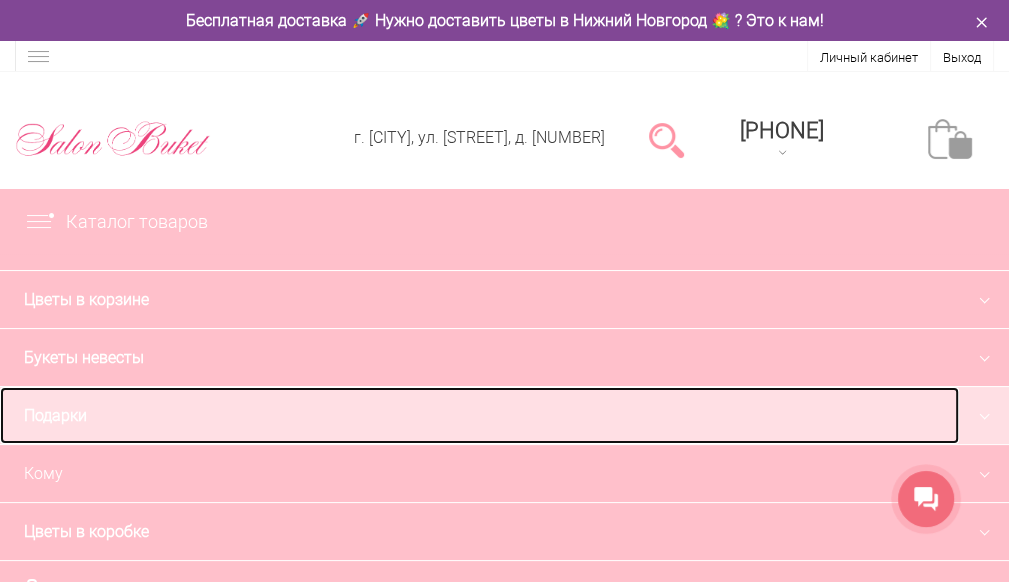 click on "Подарки" at bounding box center [479, 415] 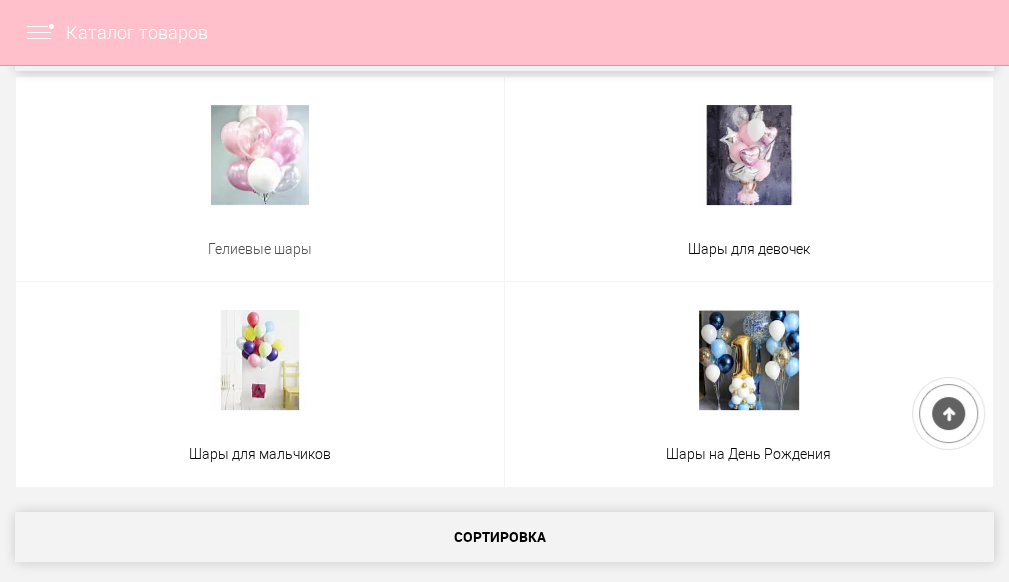 scroll, scrollTop: 300, scrollLeft: 0, axis: vertical 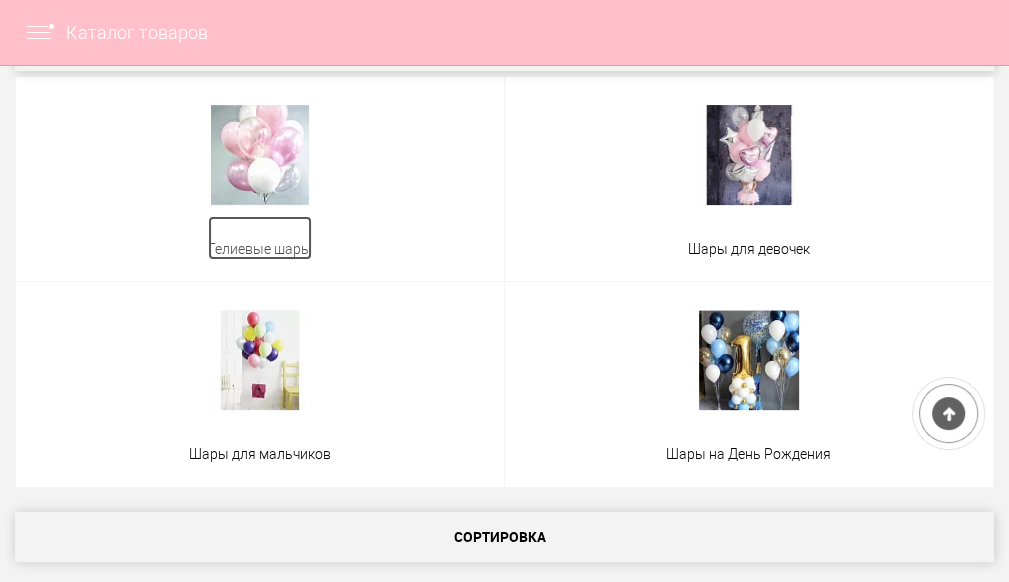 click on "Гелиевые шары" at bounding box center [260, 249] 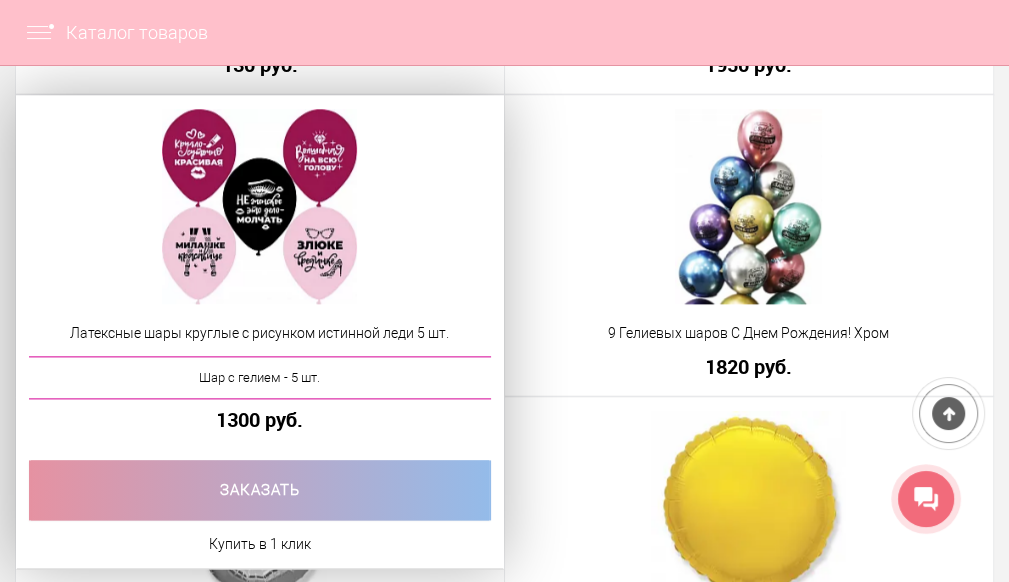scroll, scrollTop: 1600, scrollLeft: 0, axis: vertical 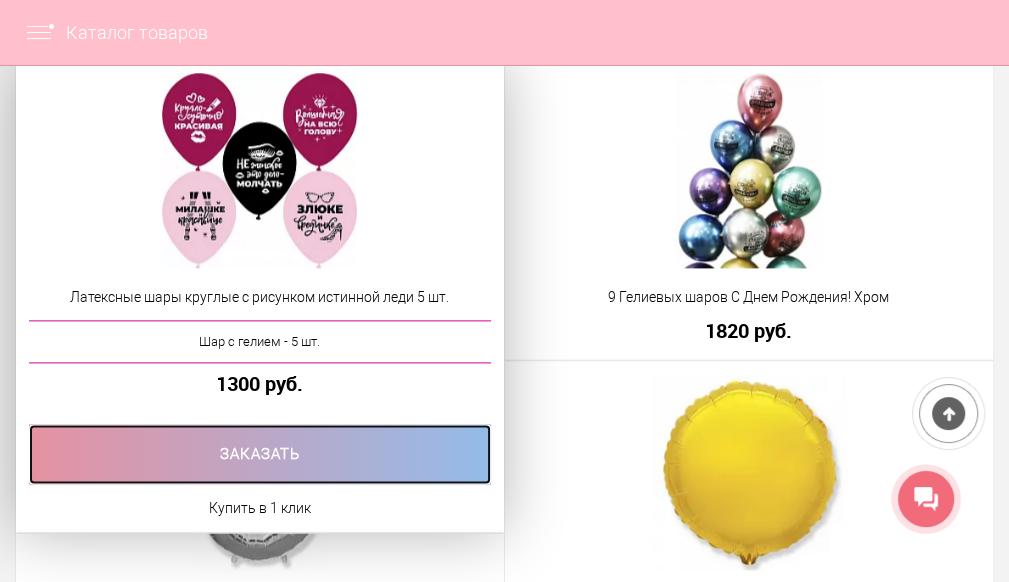 click at bounding box center (260, 454) 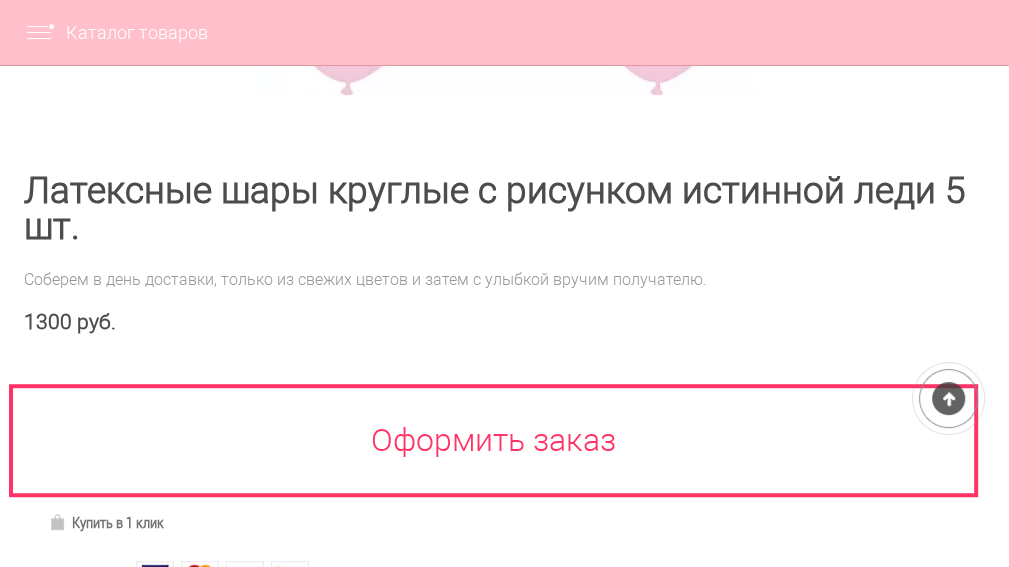 scroll, scrollTop: 800, scrollLeft: 0, axis: vertical 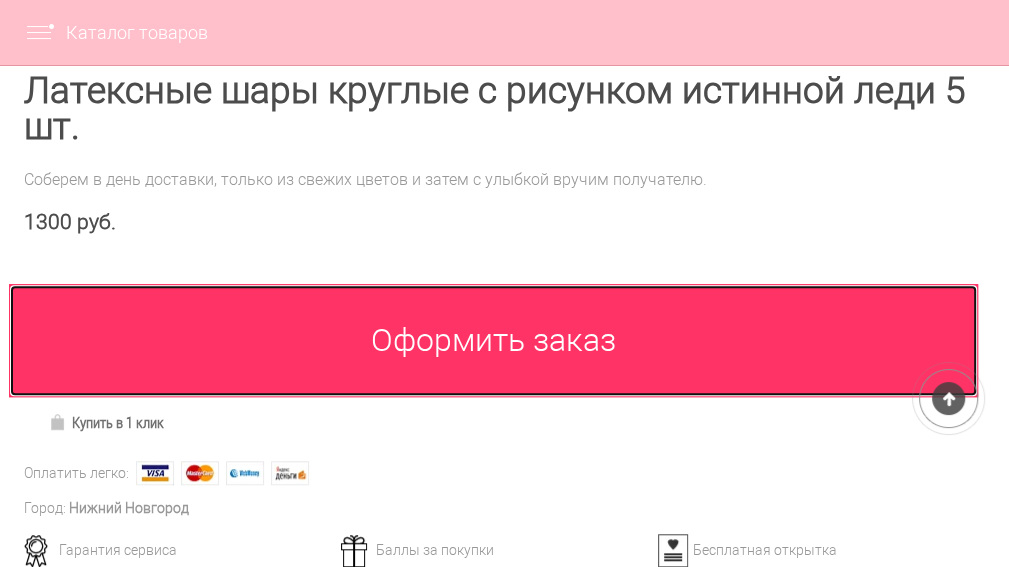 click on "Оформить заказ" at bounding box center [493, 340] 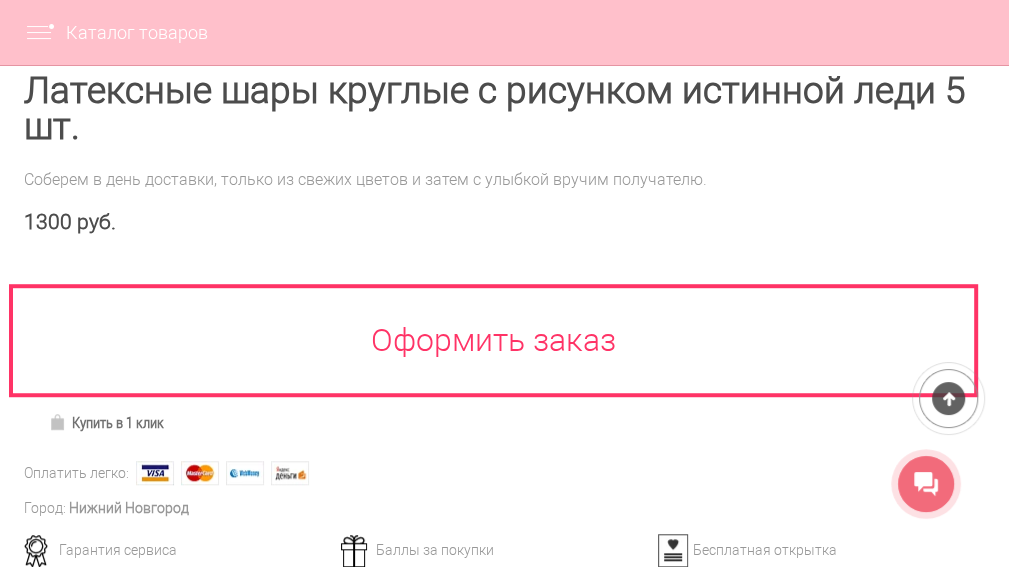 click 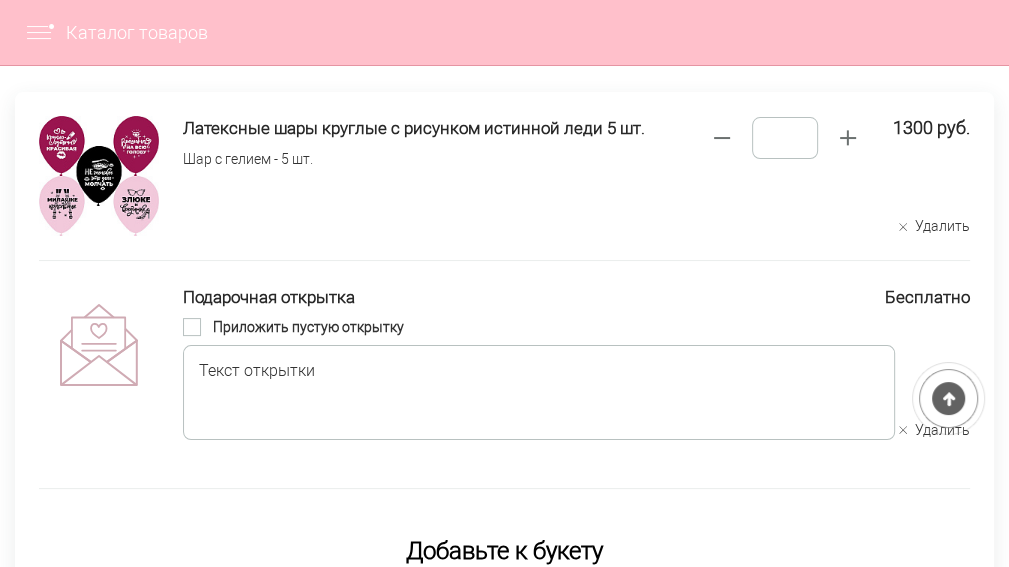 scroll, scrollTop: 200, scrollLeft: 0, axis: vertical 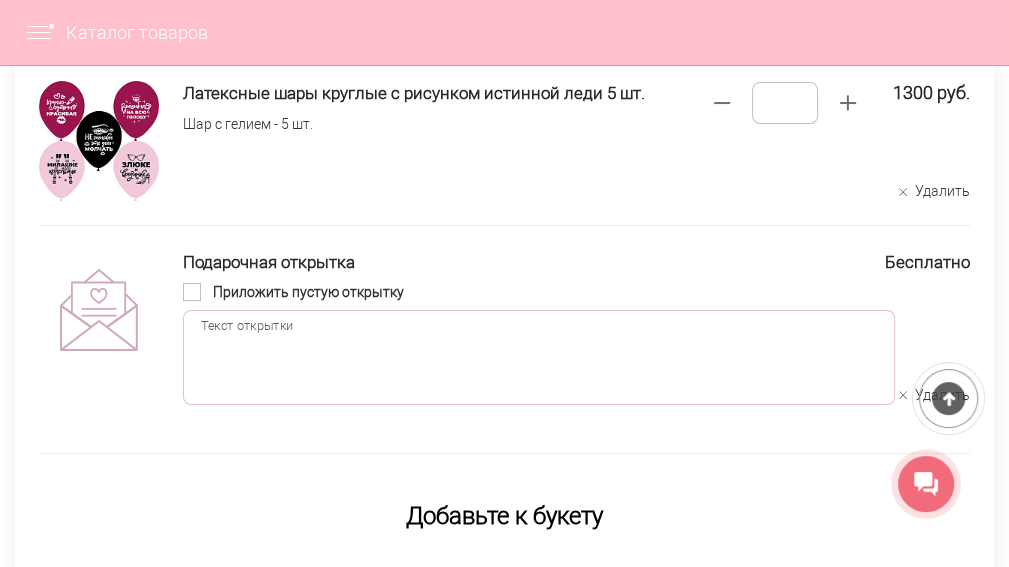 click at bounding box center (539, 357) 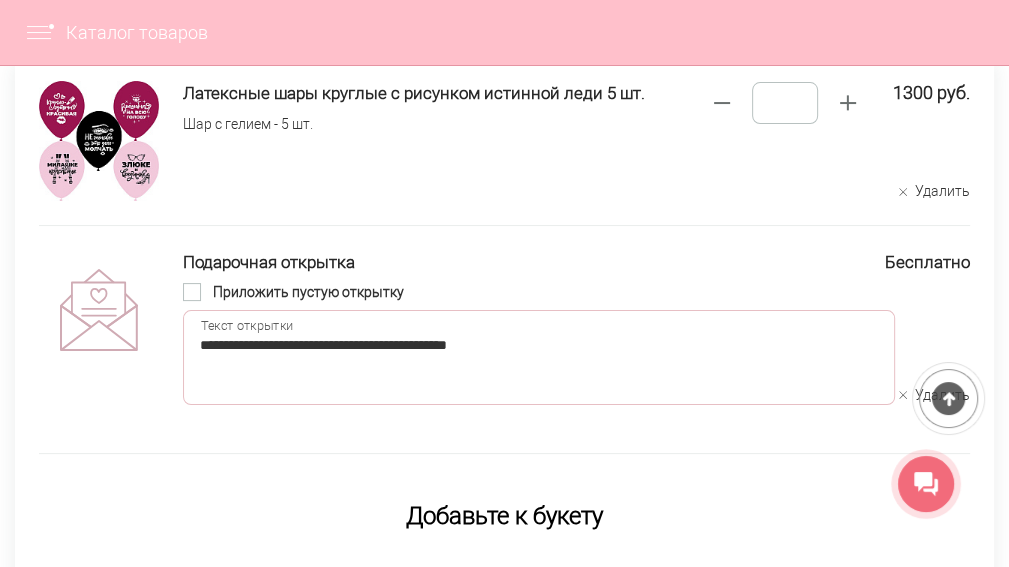 click on "**********" at bounding box center [539, 357] 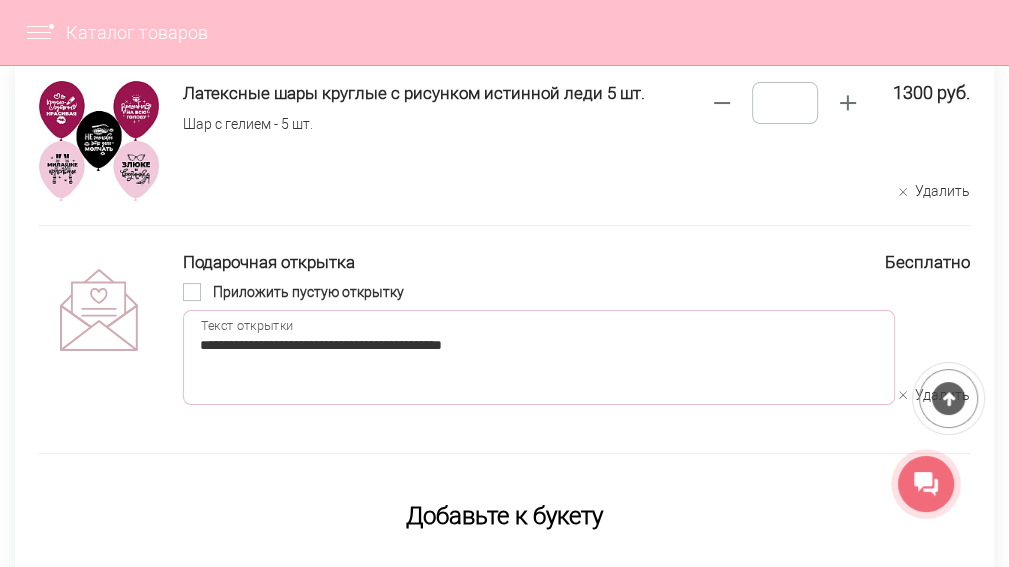 click on "**********" at bounding box center [539, 357] 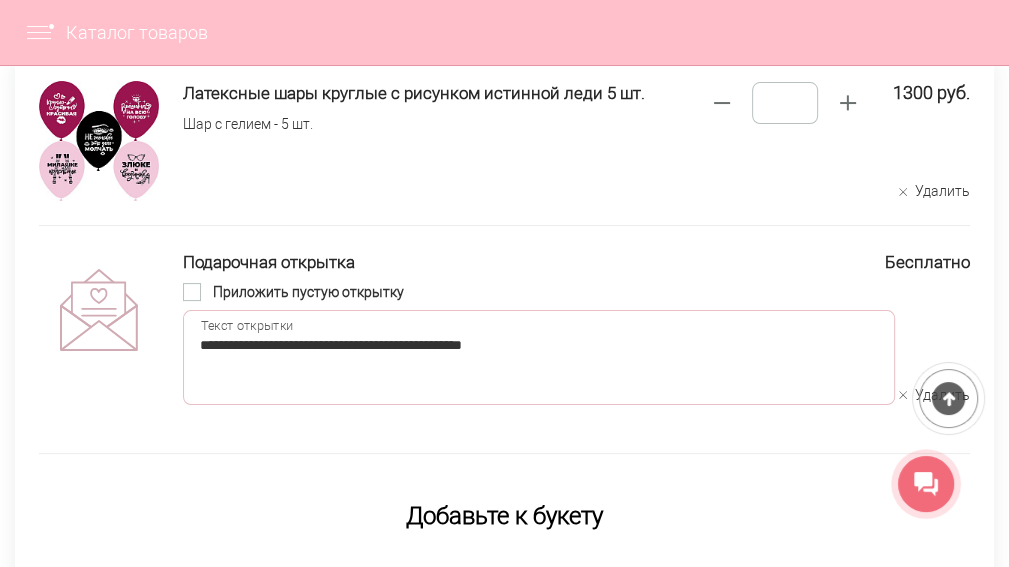 click on "**********" at bounding box center [539, 357] 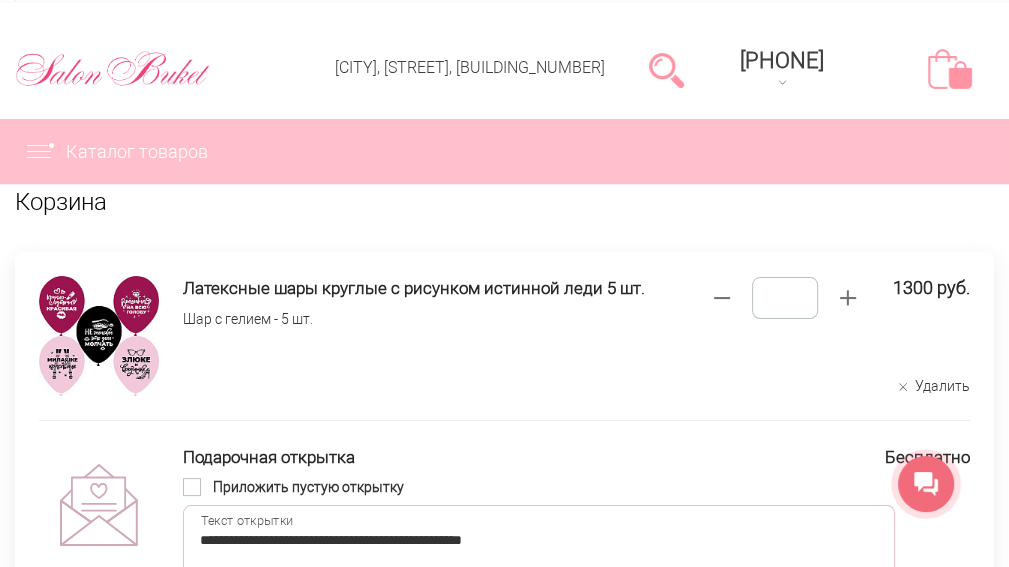 scroll, scrollTop: 0, scrollLeft: 0, axis: both 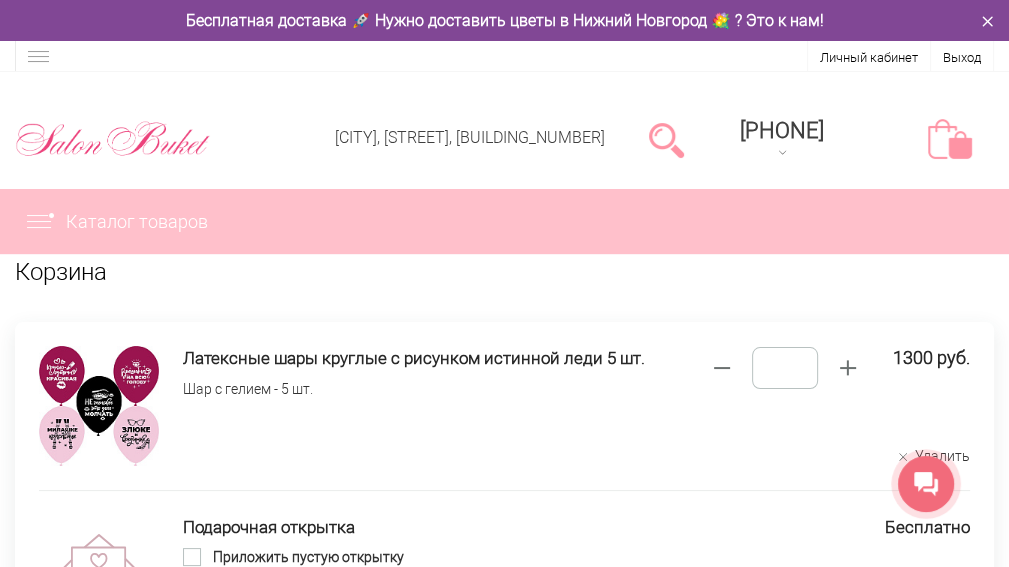 type on "**********" 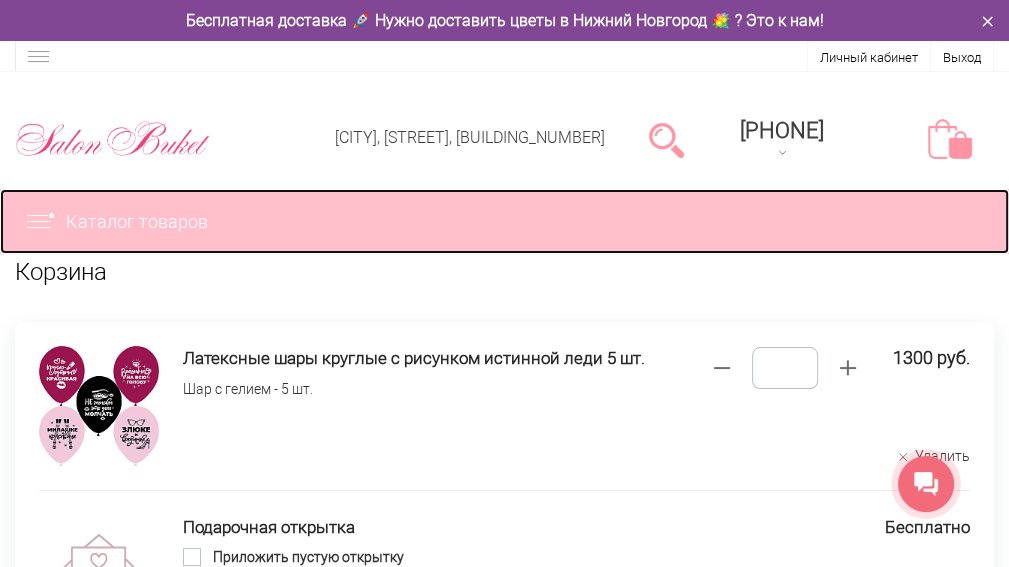 click at bounding box center [45, 222] 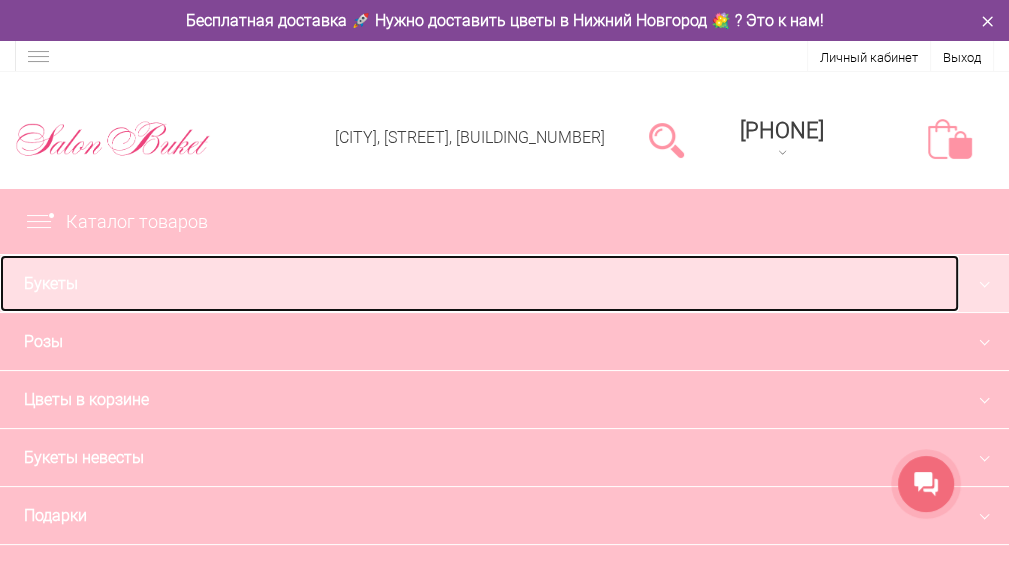 click on "Букеты" at bounding box center (479, 283) 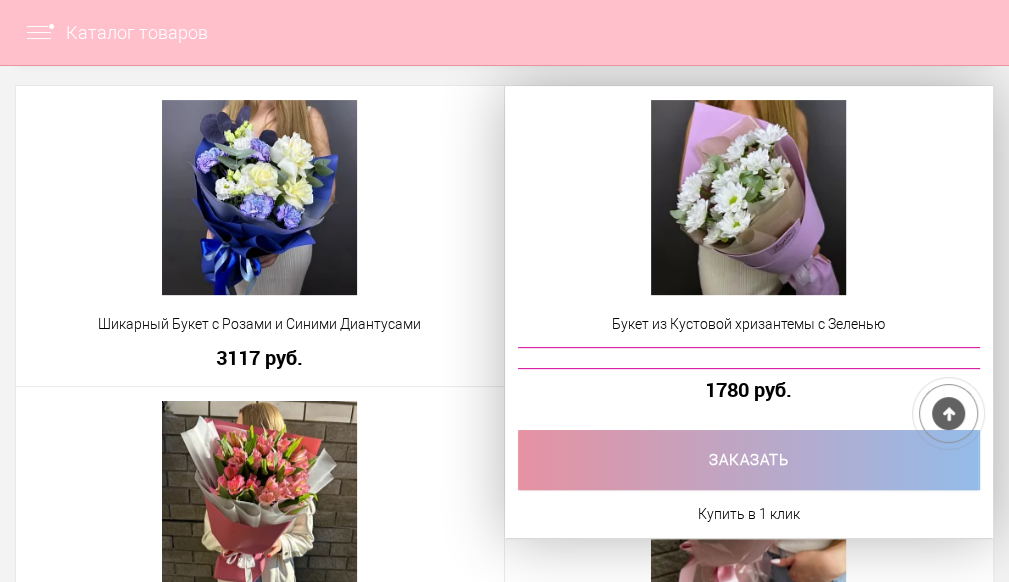 scroll, scrollTop: 400, scrollLeft: 0, axis: vertical 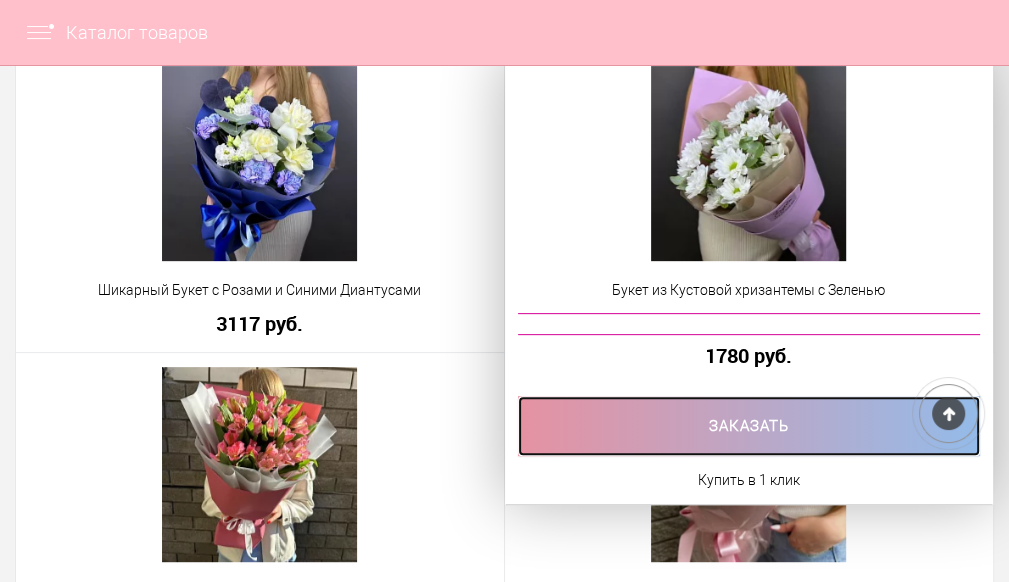 click at bounding box center (749, 426) 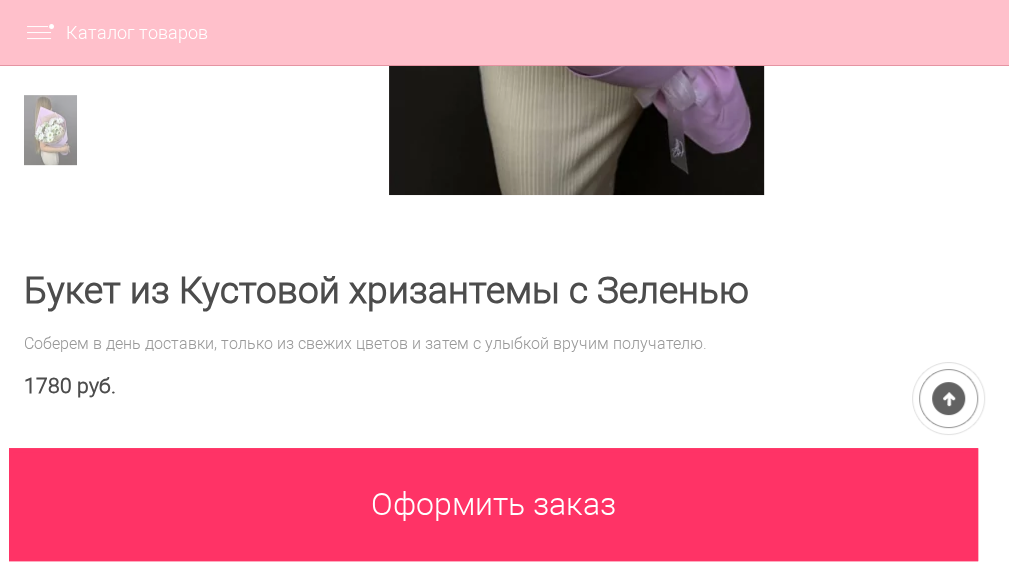 scroll, scrollTop: 600, scrollLeft: 0, axis: vertical 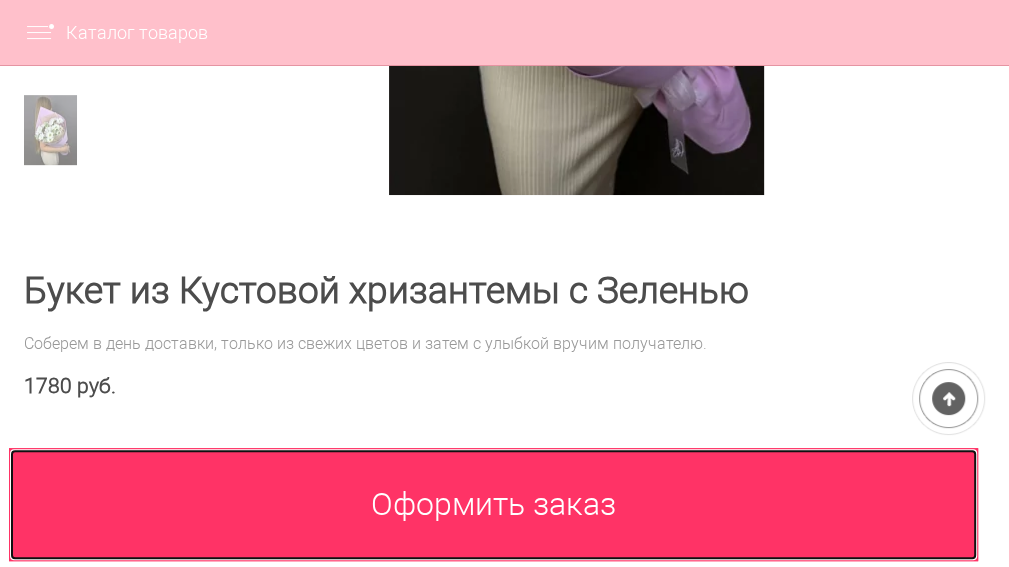 drag, startPoint x: 561, startPoint y: 513, endPoint x: 551, endPoint y: 502, distance: 14.866069 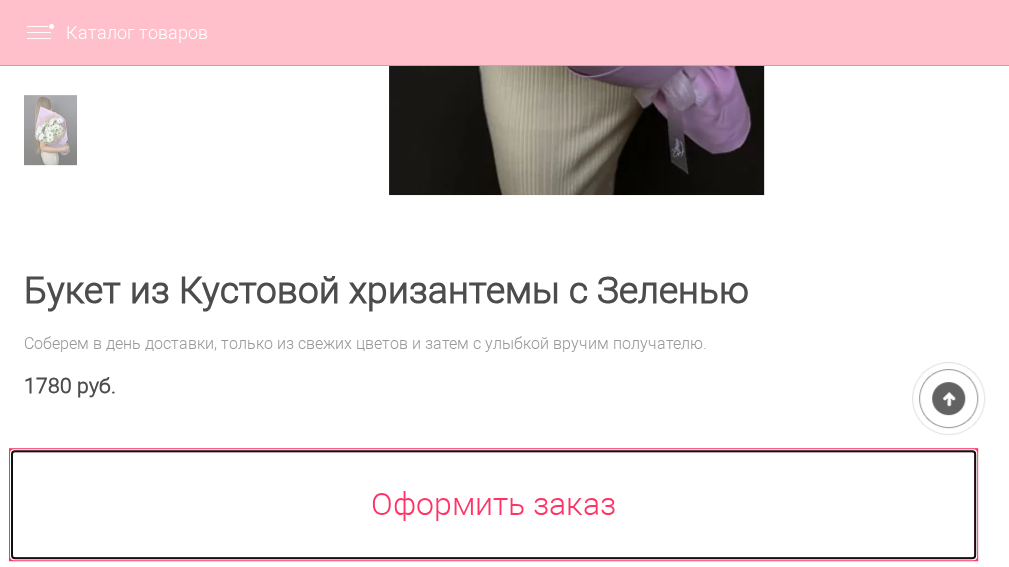 scroll, scrollTop: 400, scrollLeft: 0, axis: vertical 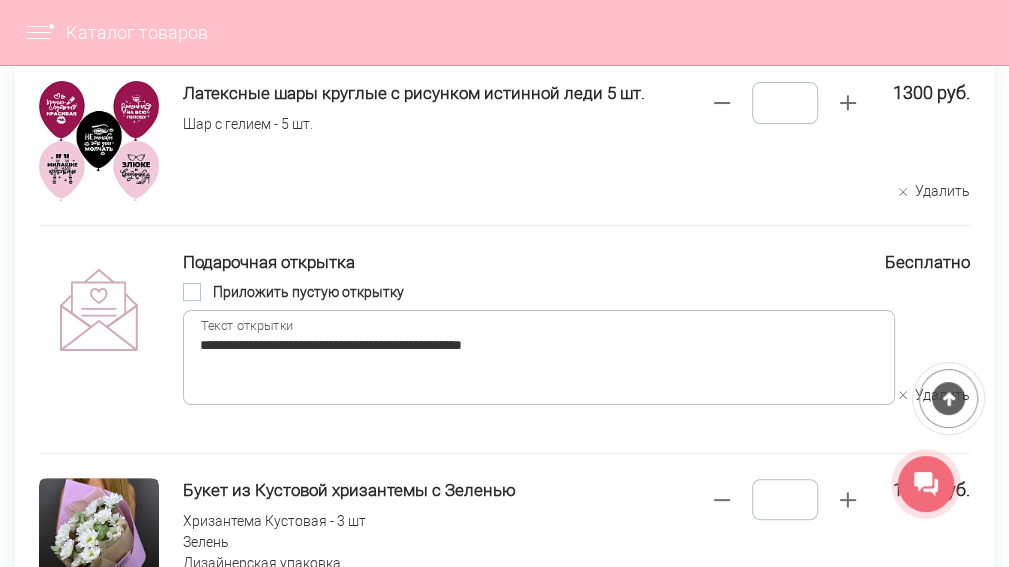 click at bounding box center [99, 538] 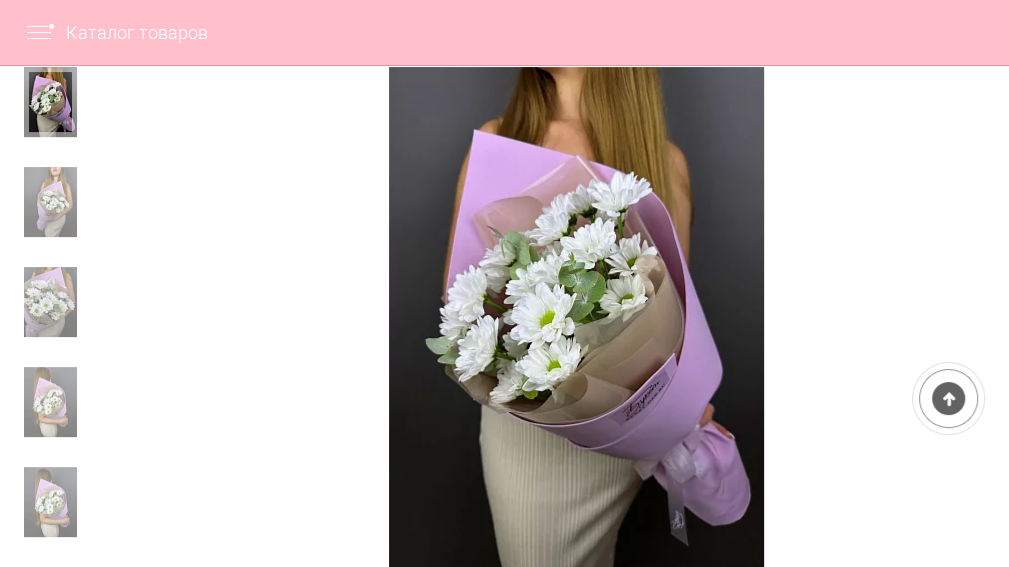 scroll, scrollTop: 300, scrollLeft: 0, axis: vertical 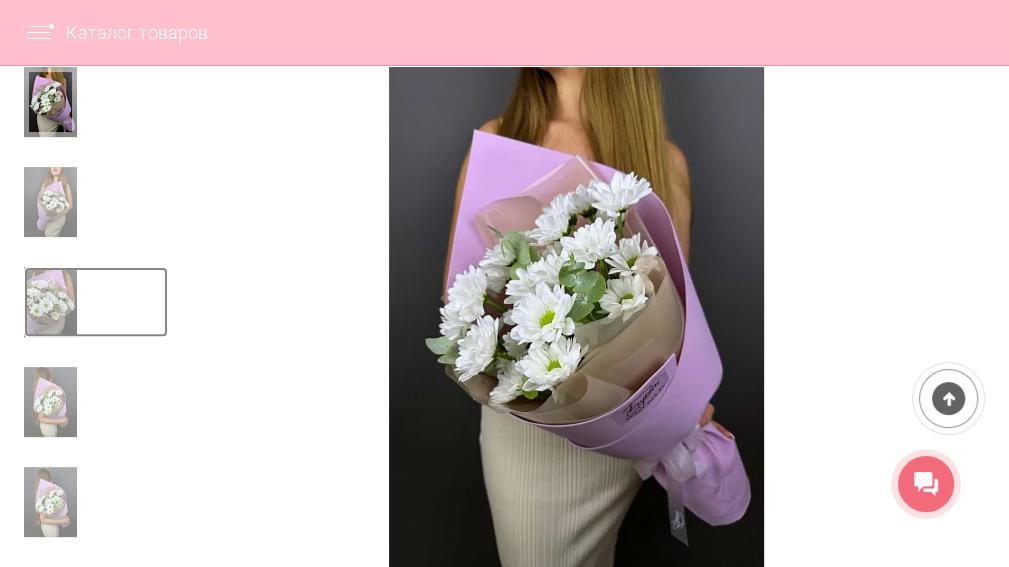 click at bounding box center [50, 302] 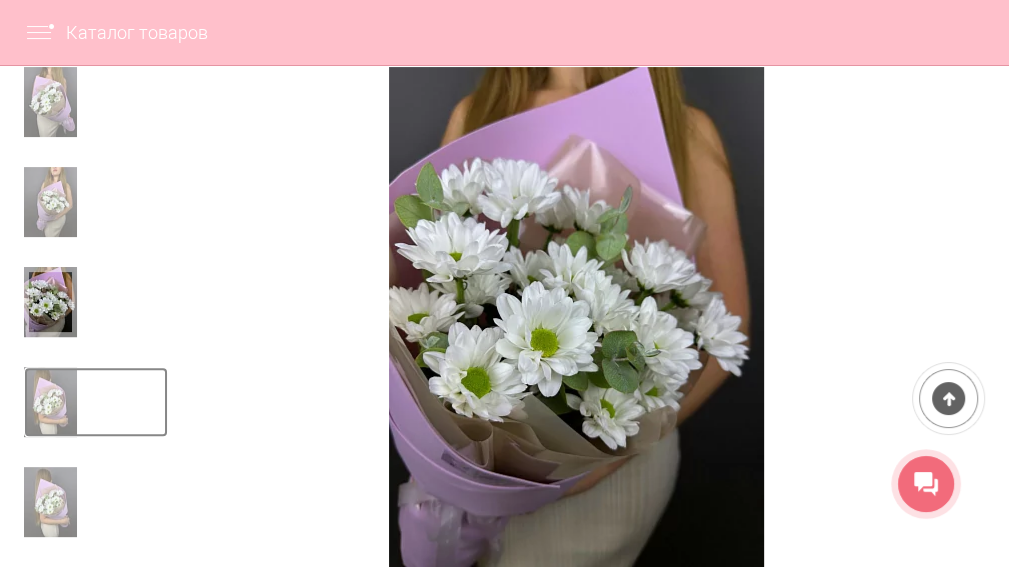 click at bounding box center (50, 402) 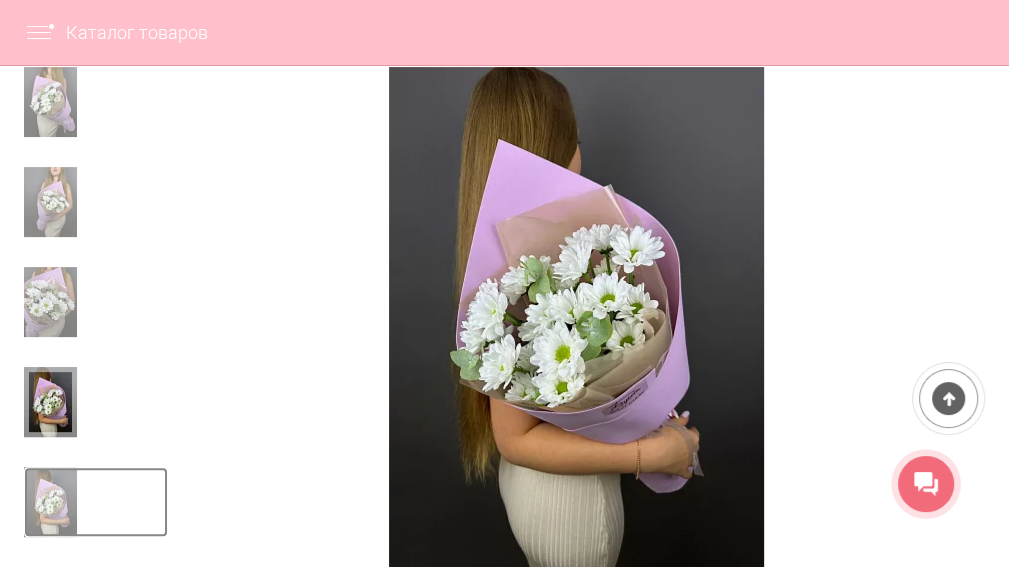 click at bounding box center [50, 502] 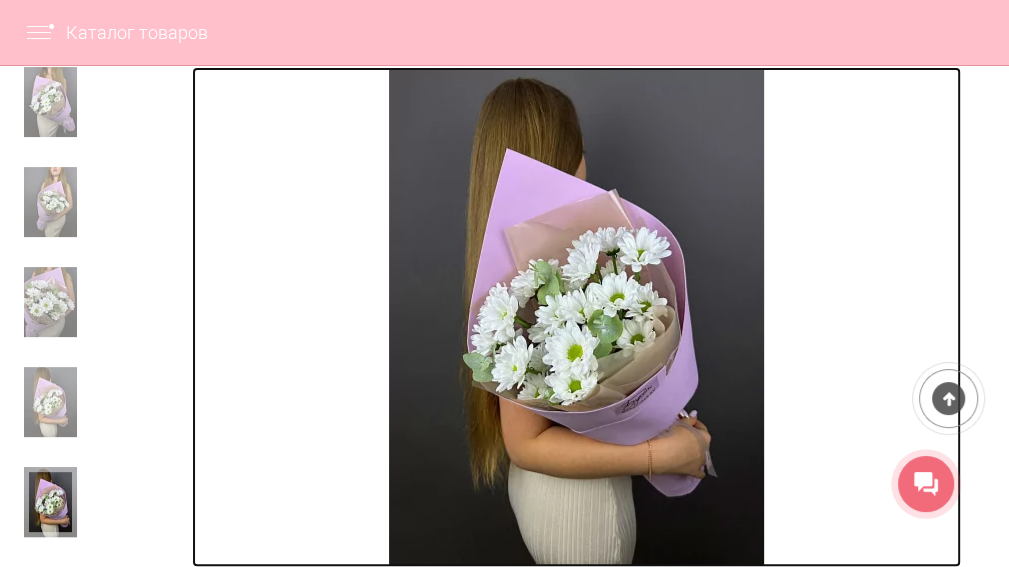 click at bounding box center (576, 317) 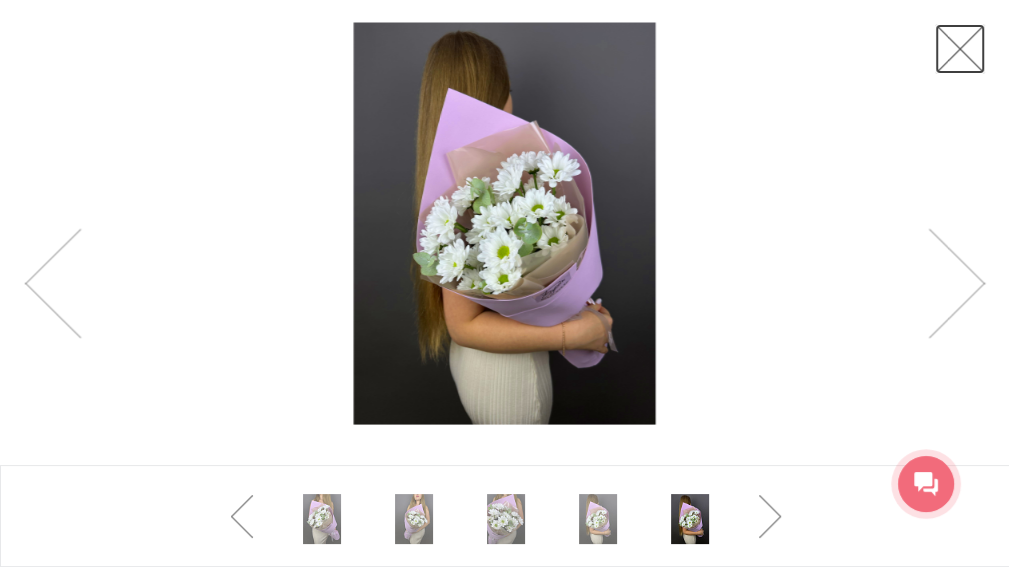 click at bounding box center [960, 49] 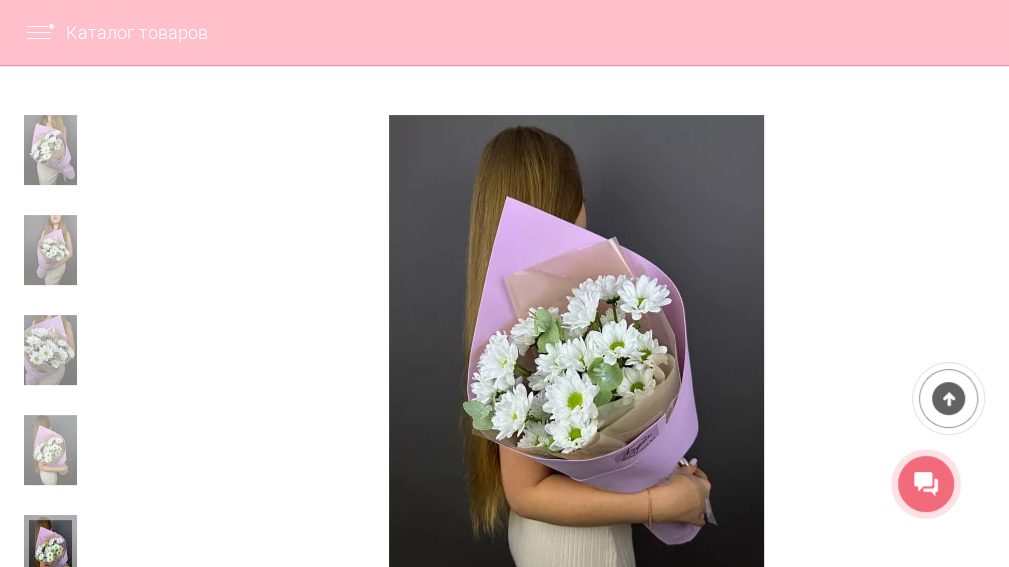 scroll, scrollTop: 0, scrollLeft: 0, axis: both 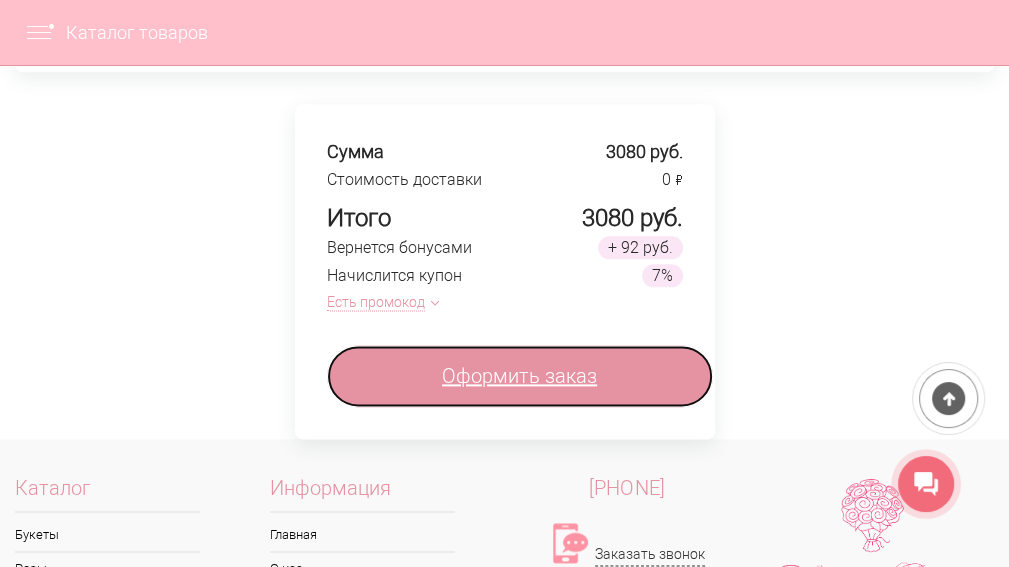click on "Оформить заказ" at bounding box center (519, 376) 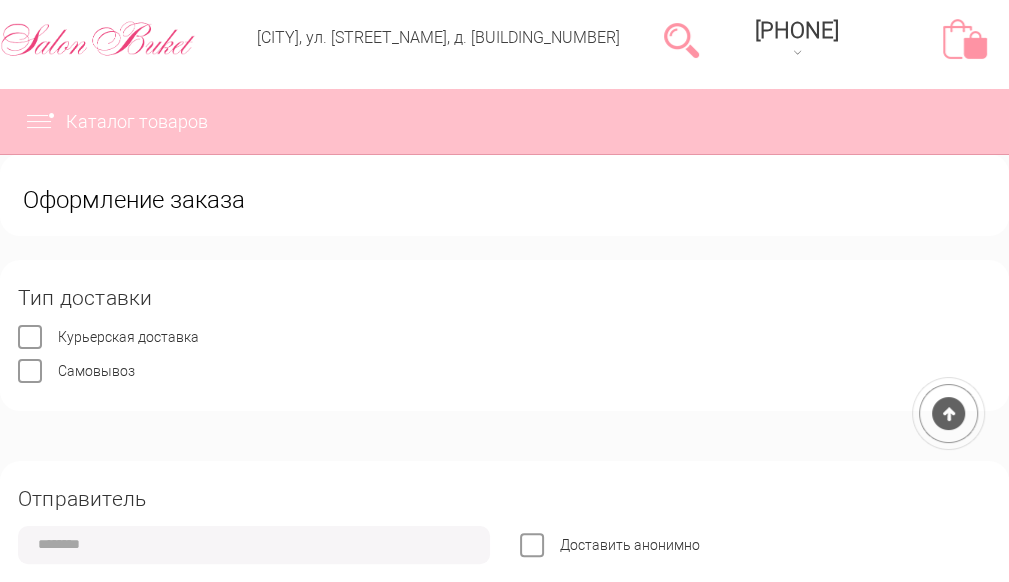 type on "**********" 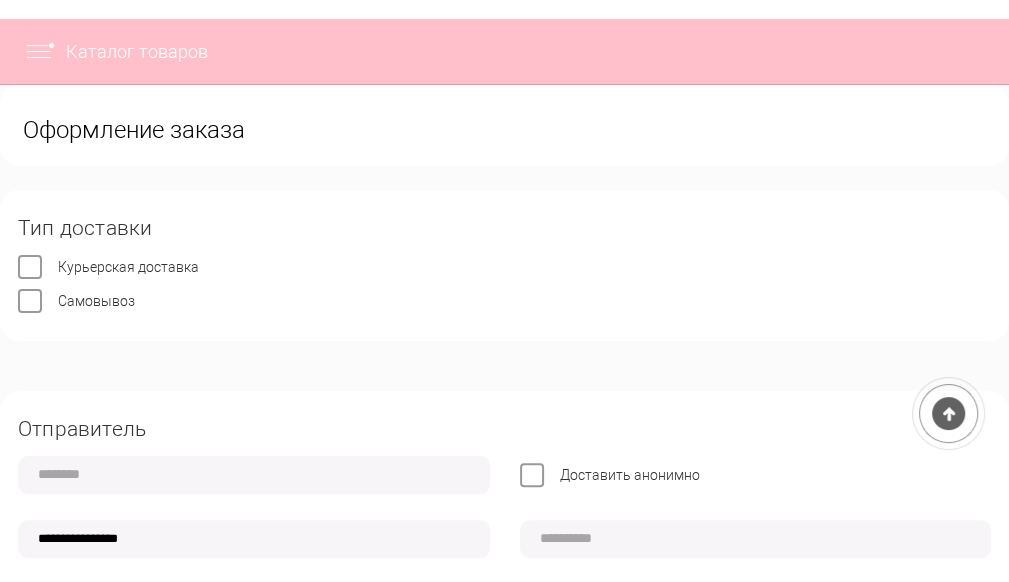 scroll, scrollTop: 200, scrollLeft: 0, axis: vertical 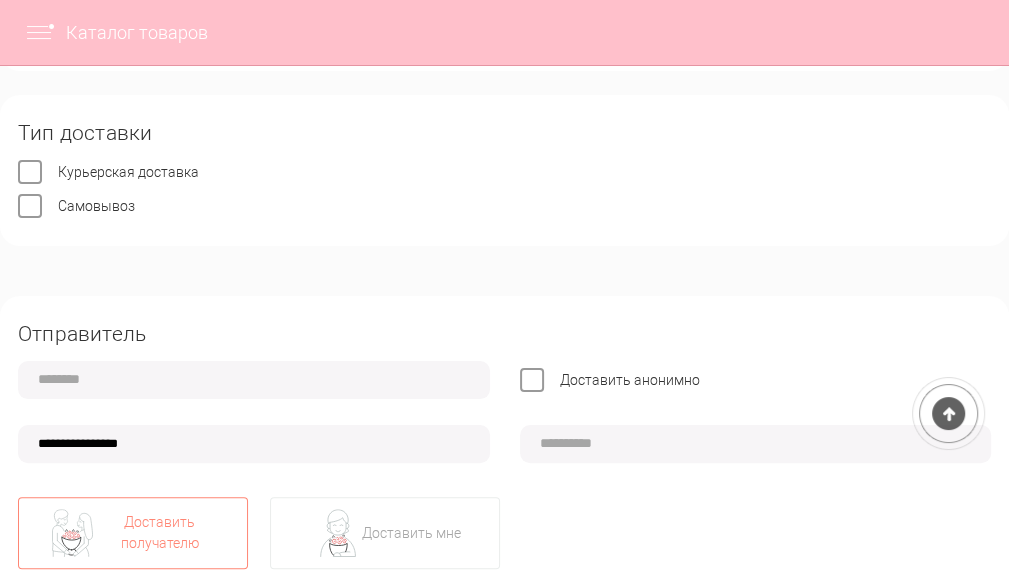 click at bounding box center [254, 380] 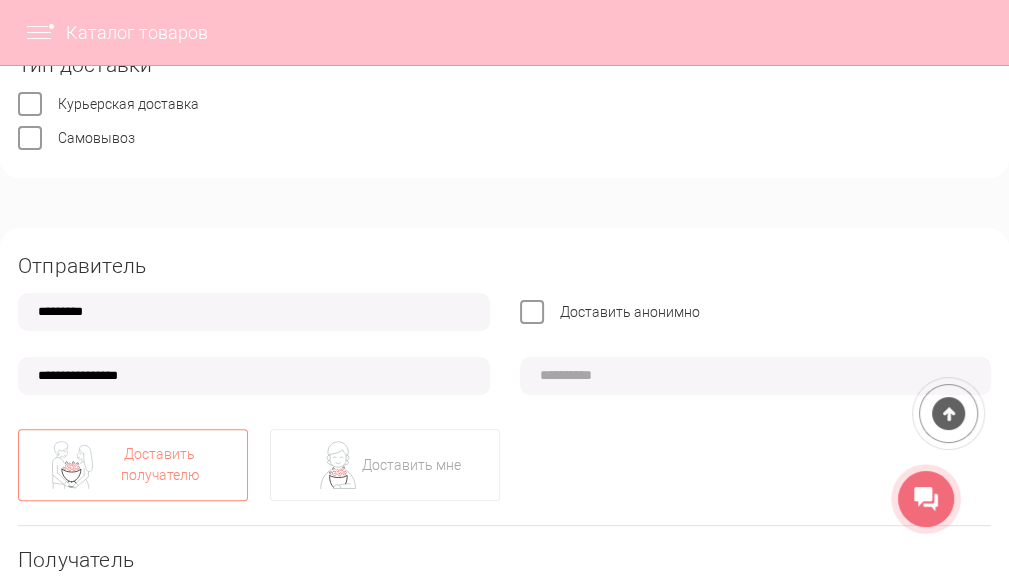 scroll, scrollTop: 300, scrollLeft: 0, axis: vertical 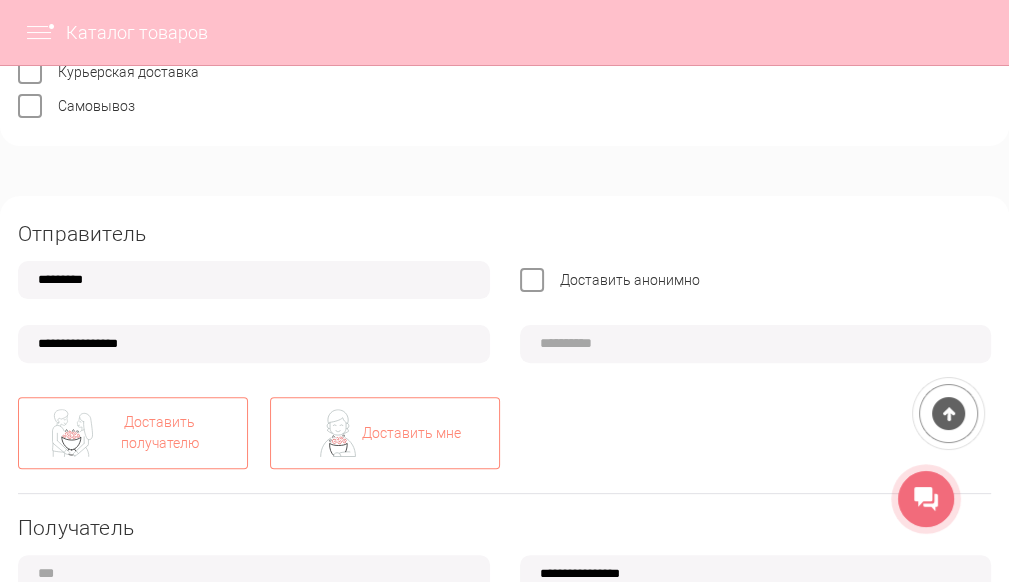 type on "*********" 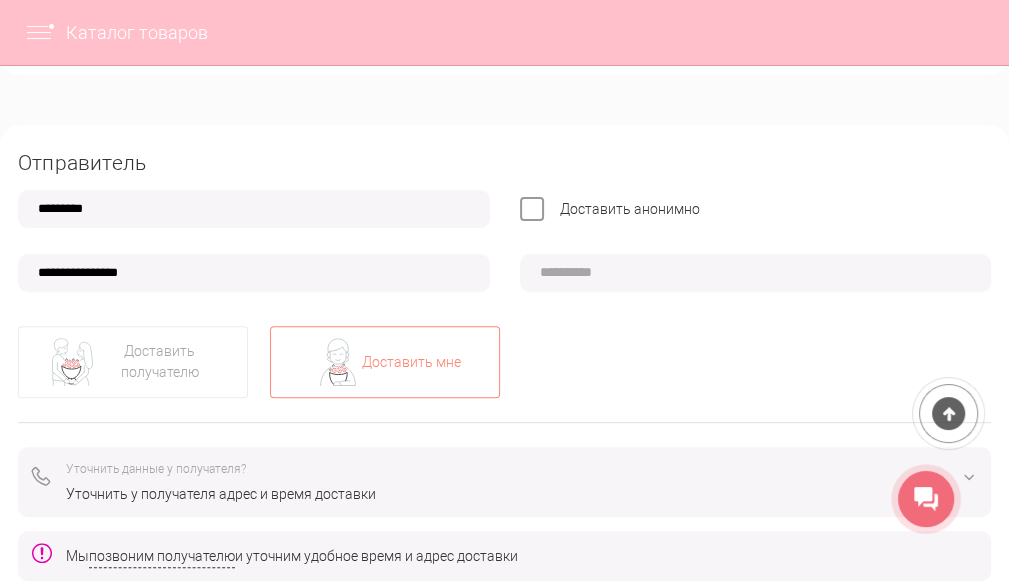 scroll, scrollTop: 400, scrollLeft: 0, axis: vertical 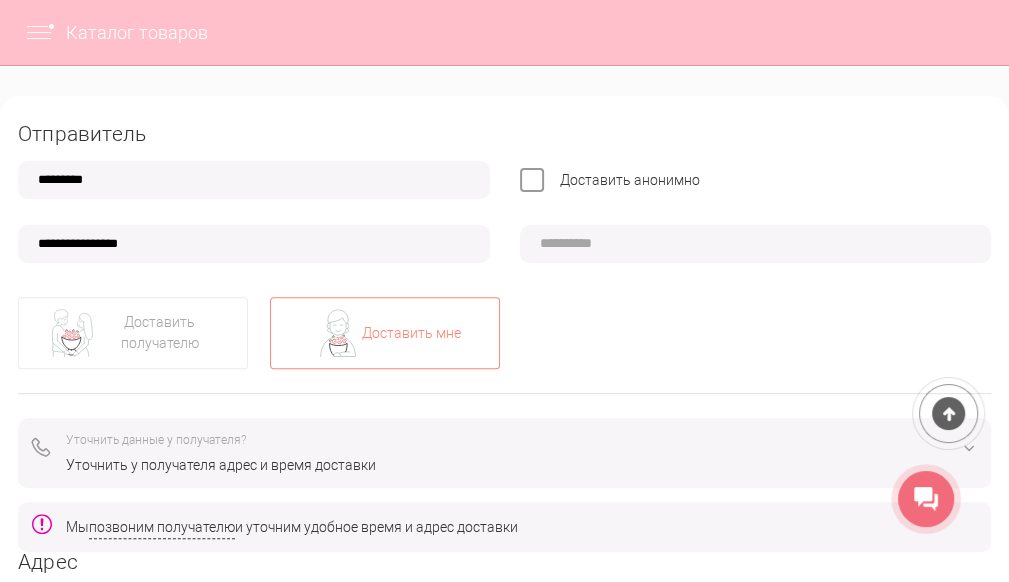 click on "Уточнить данные у получателя?" at bounding box center [521, 440] 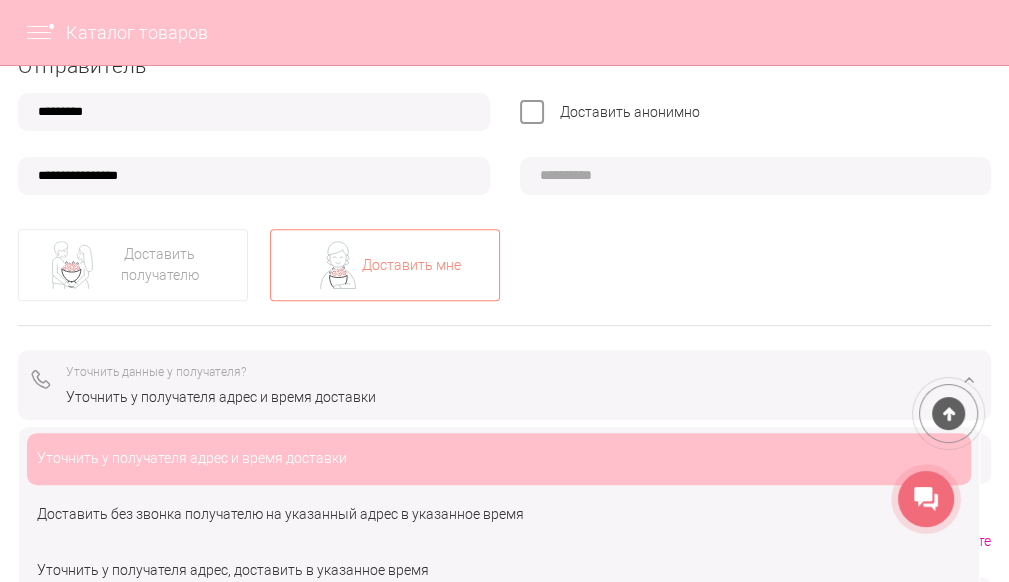 scroll, scrollTop: 500, scrollLeft: 0, axis: vertical 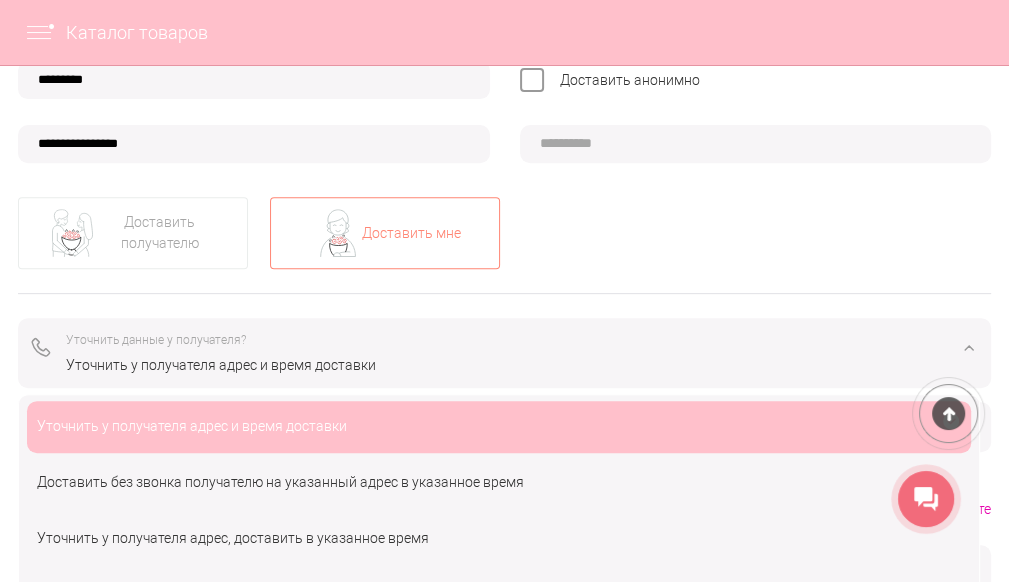 click on "Уточнить у получателя адрес и время доставки" at bounding box center [521, 365] 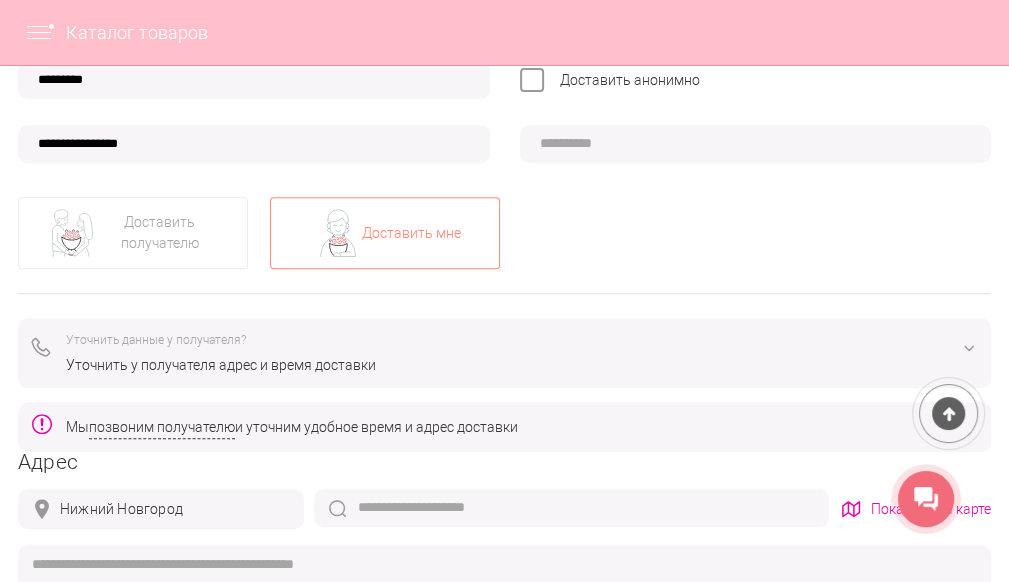 click on "Уточнить у получателя адрес и время доставки" at bounding box center [521, 365] 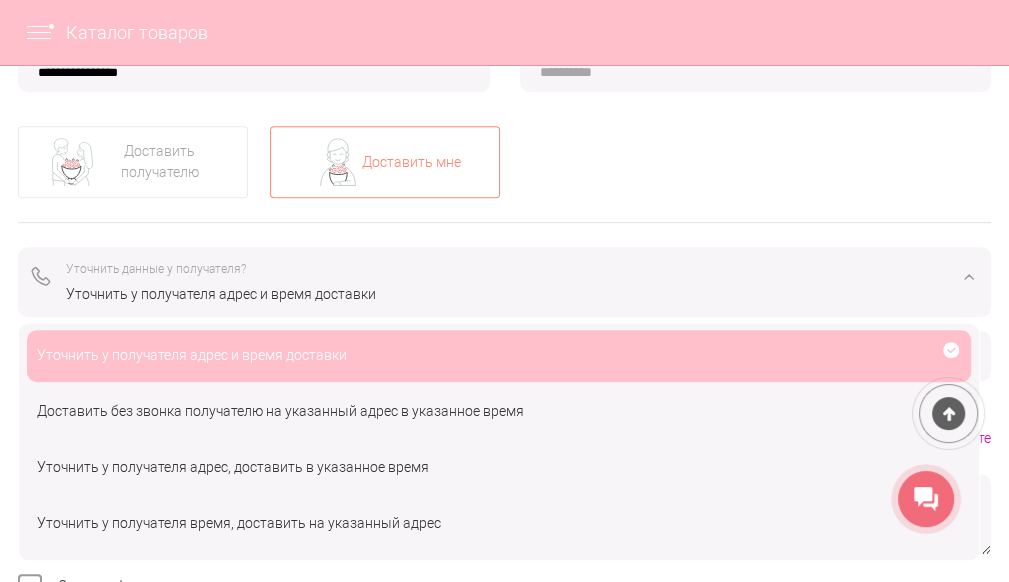scroll, scrollTop: 600, scrollLeft: 0, axis: vertical 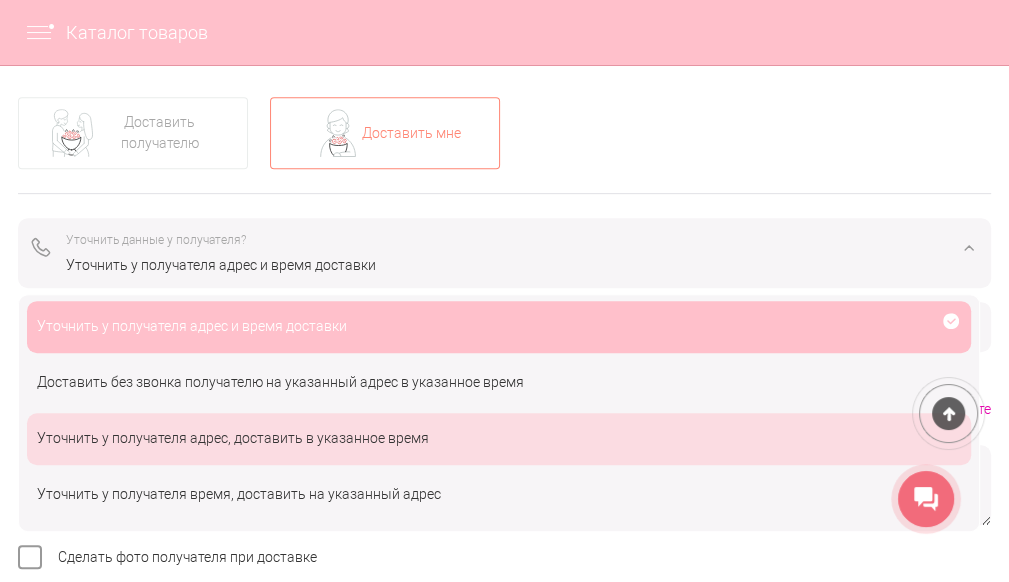 click on "Уточнить у получателя адрес, доставить в указанное время" 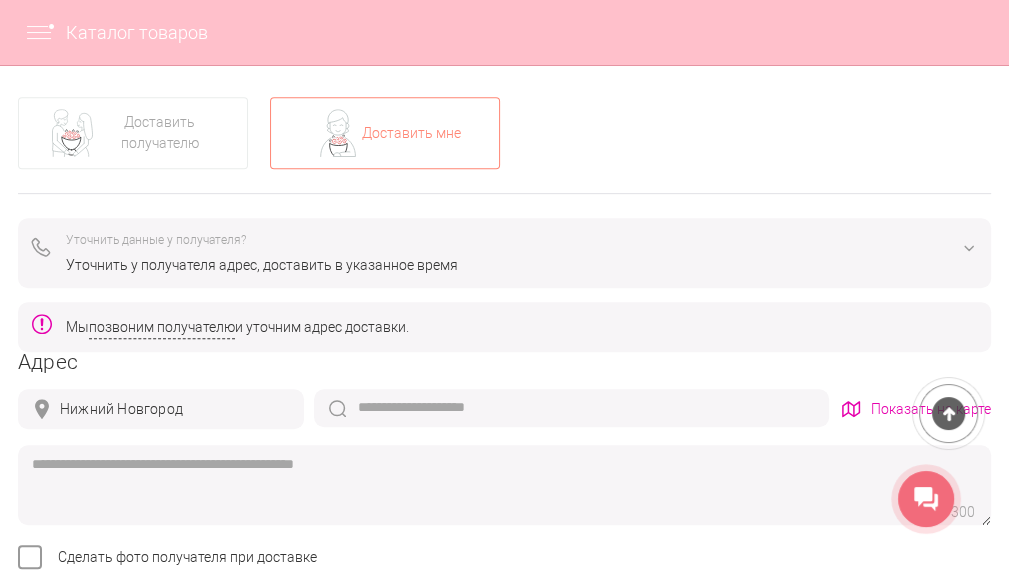 click at bounding box center [571, 408] 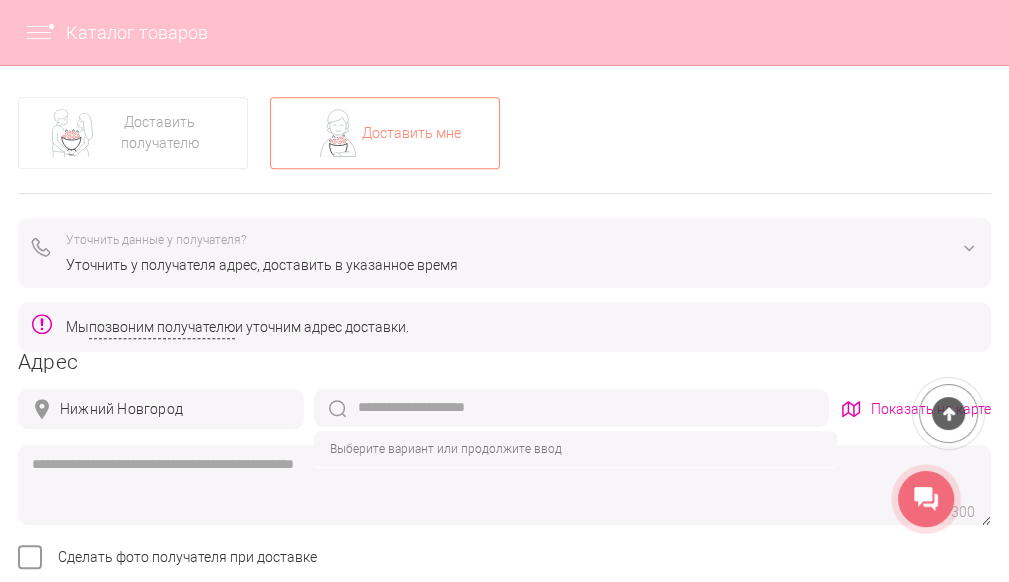 type on "*" 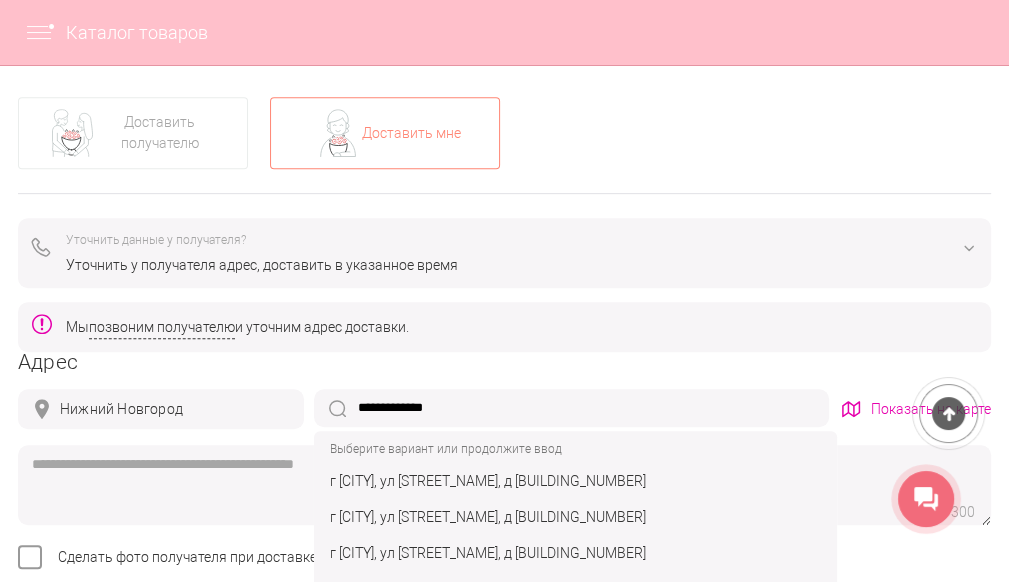 click on "г Нижний Новгород, ул Горловская, д 12" 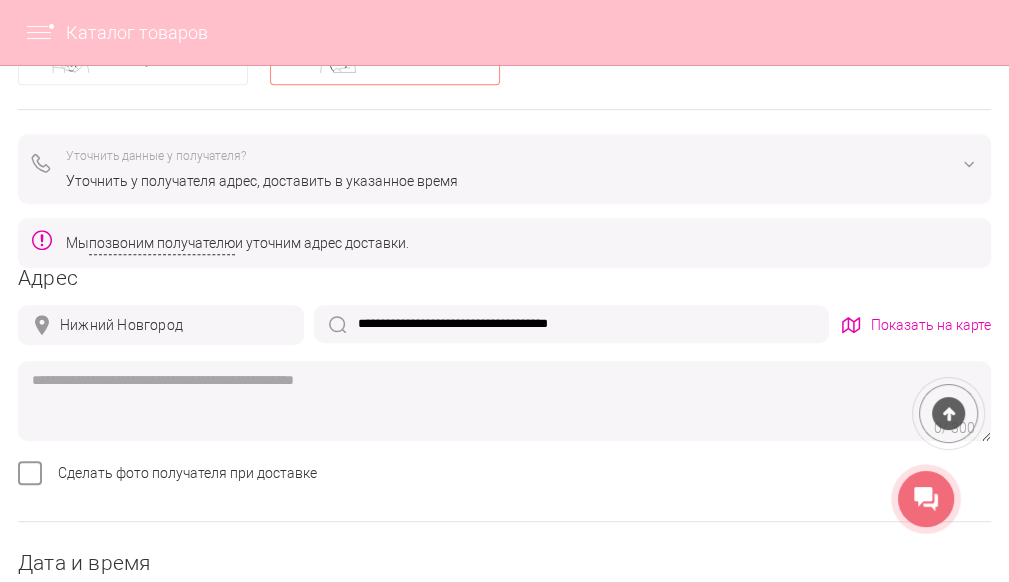 scroll, scrollTop: 700, scrollLeft: 0, axis: vertical 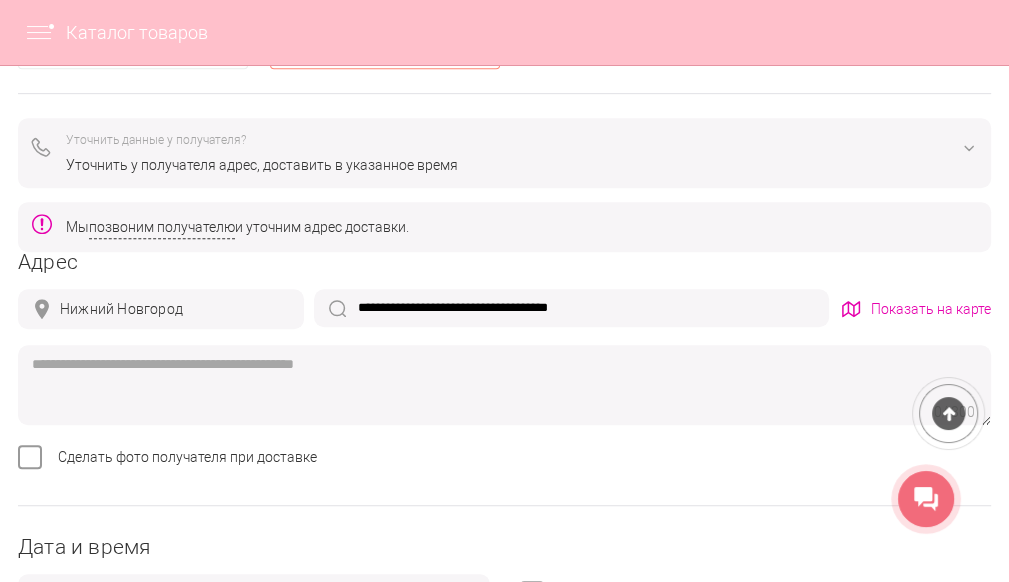 type on "**********" 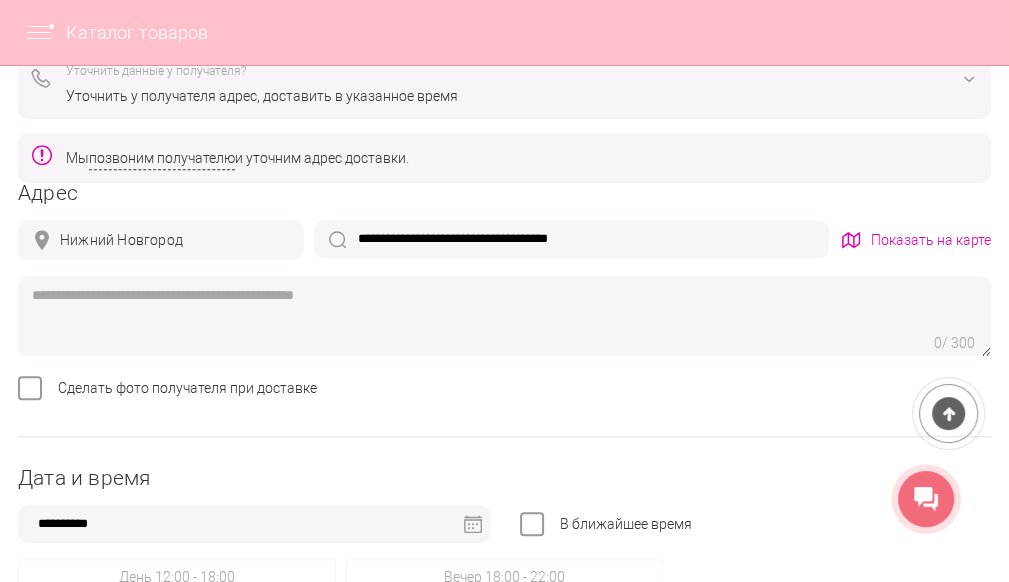 scroll, scrollTop: 800, scrollLeft: 0, axis: vertical 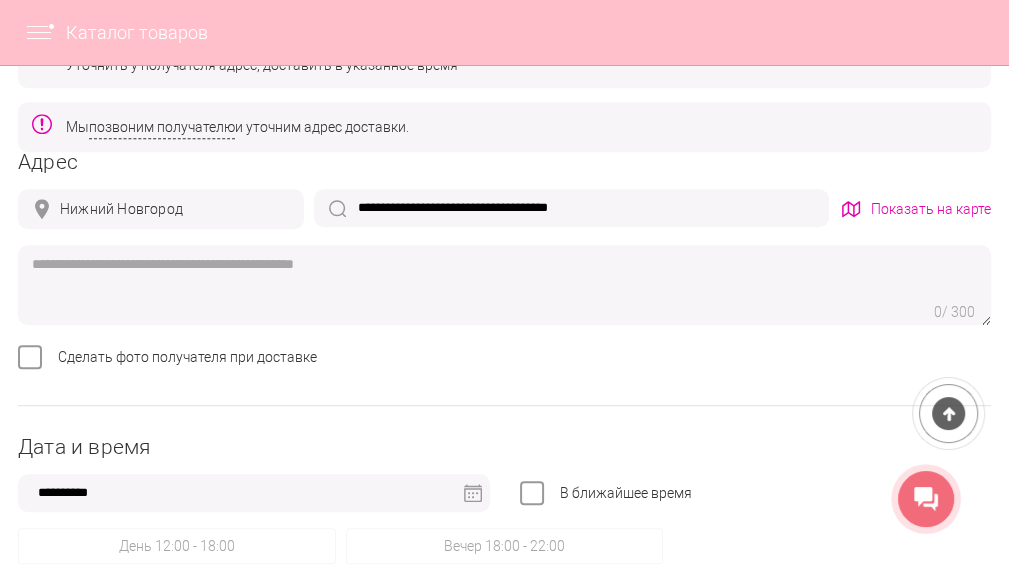 click on "**********" at bounding box center (254, 493) 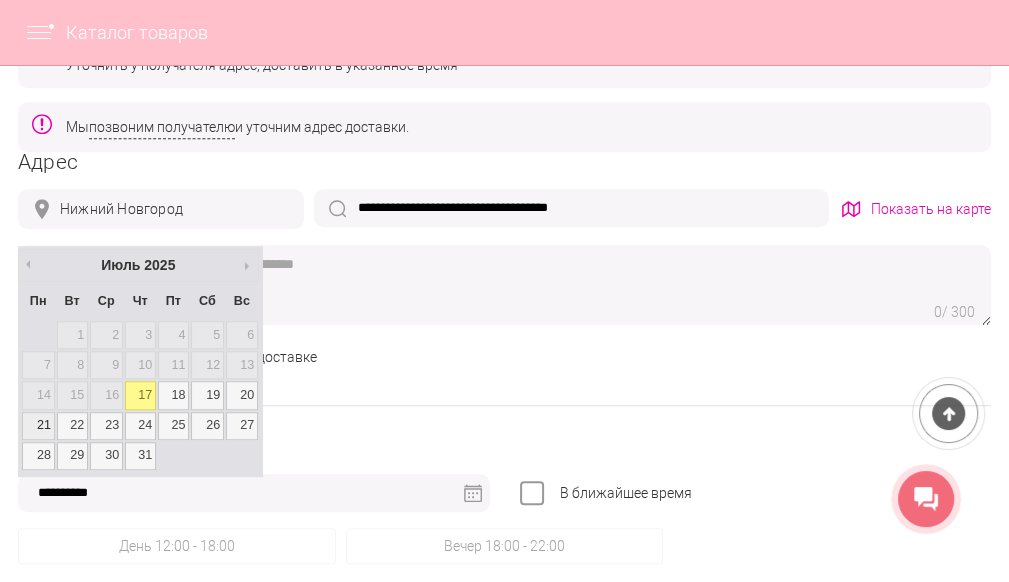 click on "21" at bounding box center (38, 426) 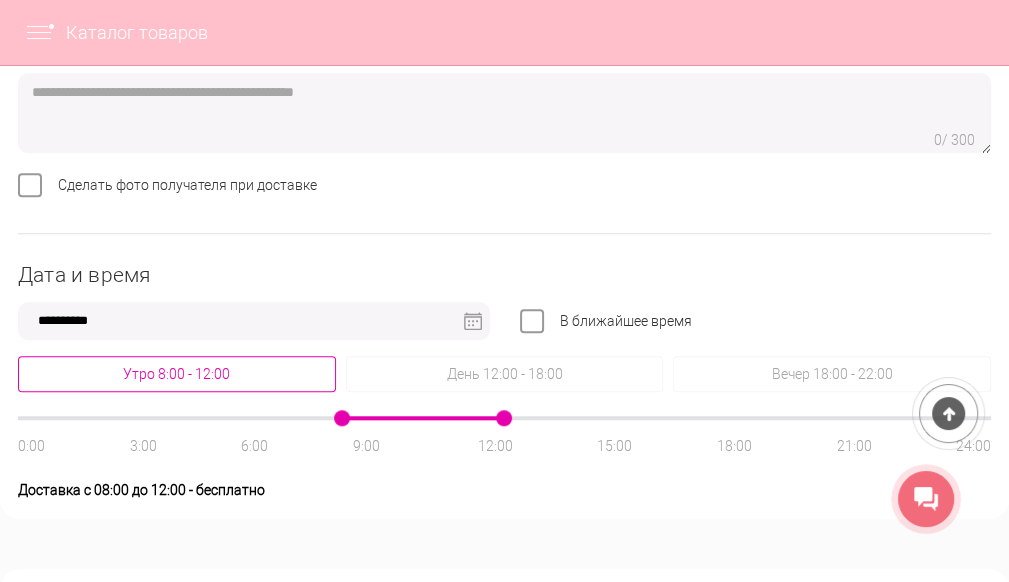 scroll, scrollTop: 1000, scrollLeft: 0, axis: vertical 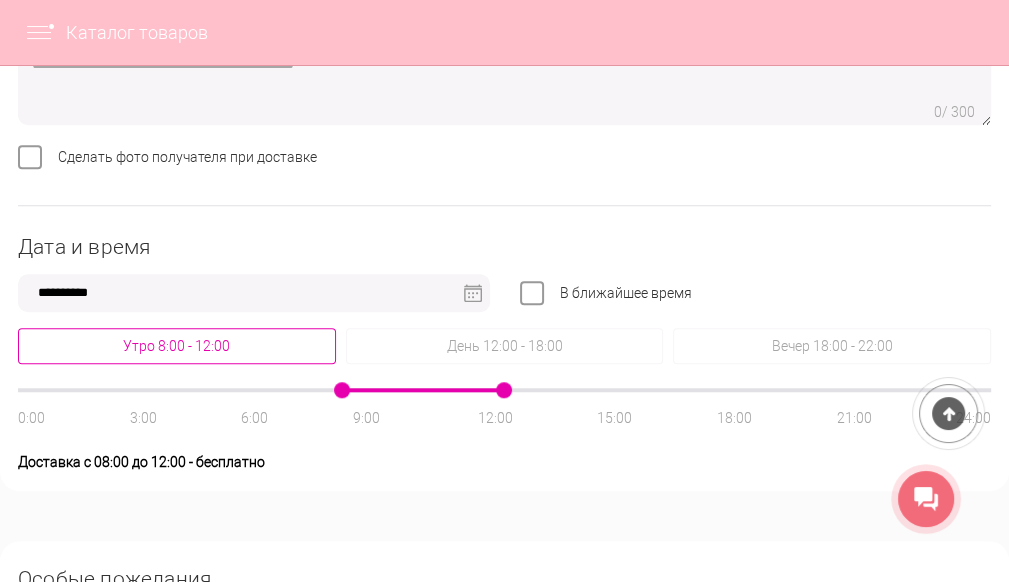 click on "Утро 8:00 - 12:00" 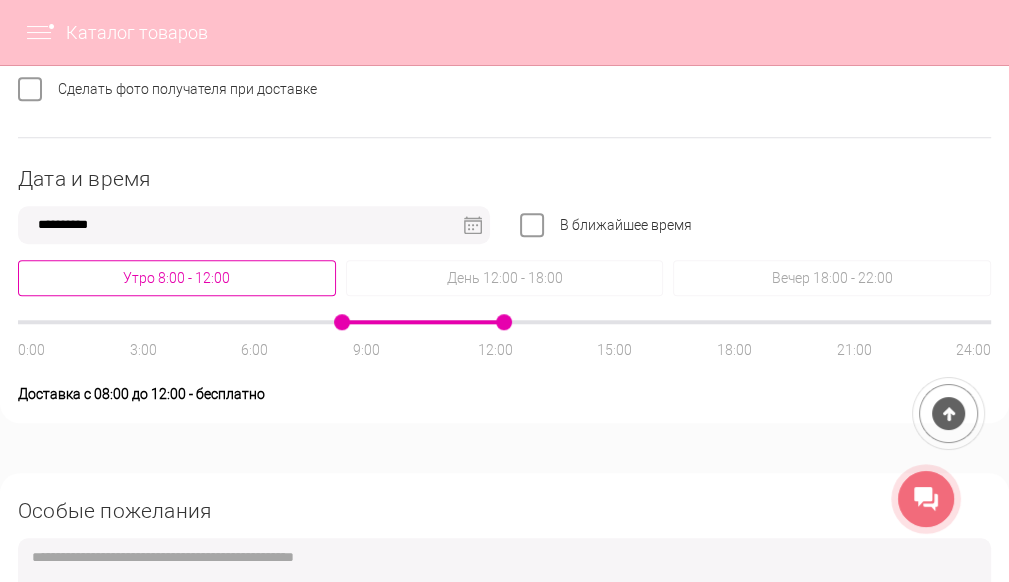 scroll, scrollTop: 1100, scrollLeft: 0, axis: vertical 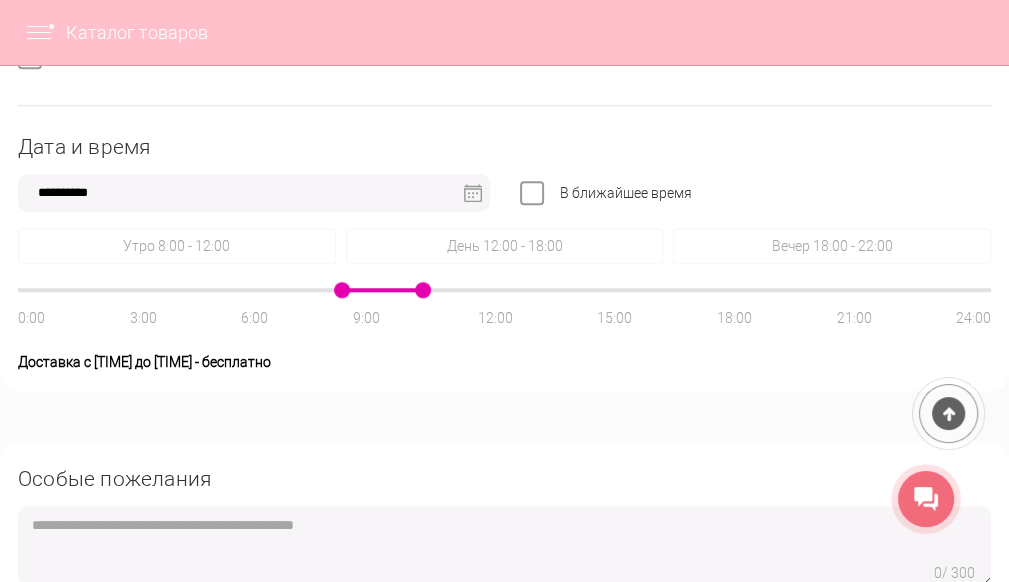 drag, startPoint x: 502, startPoint y: 285, endPoint x: 376, endPoint y: 296, distance: 126.47925 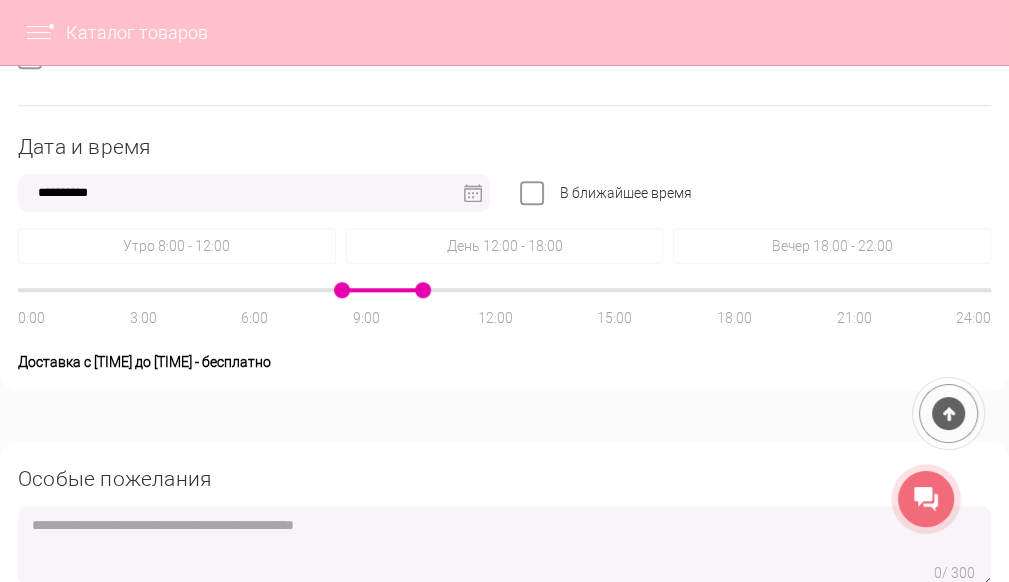 click on "0:00 3:00 6:00 9:00 12:00 15:00 18:00 21:00 24:00" 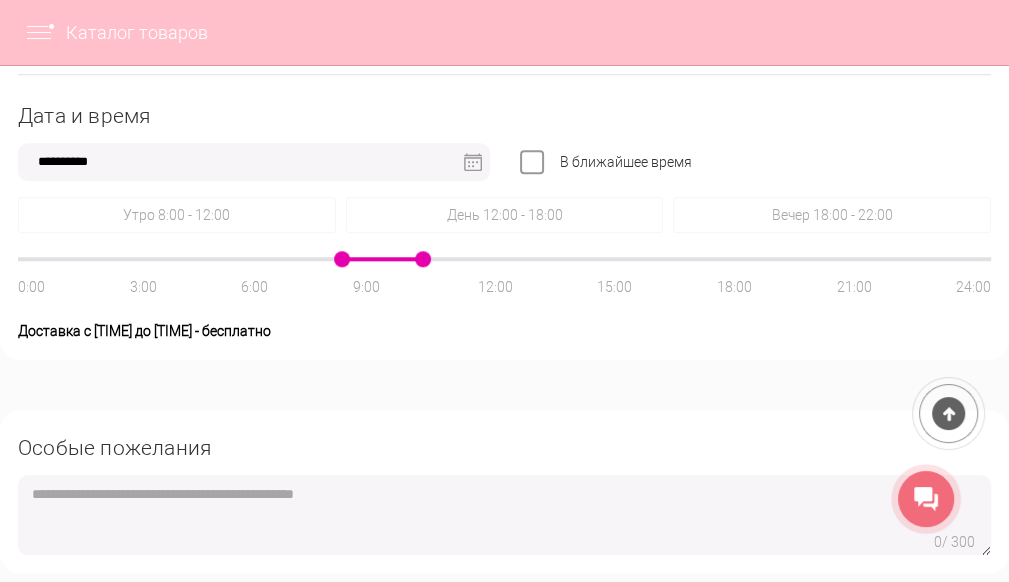 scroll, scrollTop: 1100, scrollLeft: 0, axis: vertical 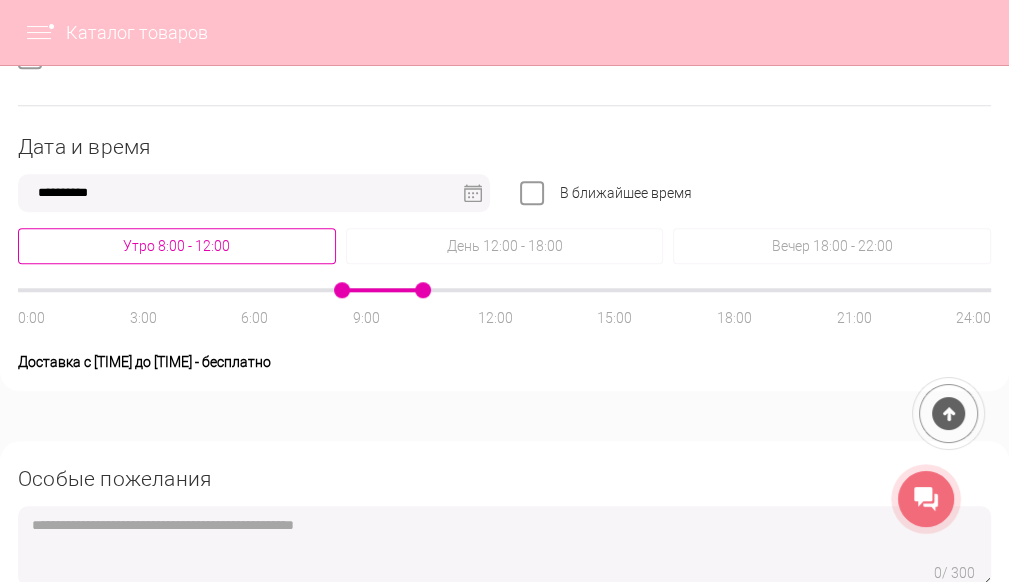 click on "Утро 8:00 - 12:00" 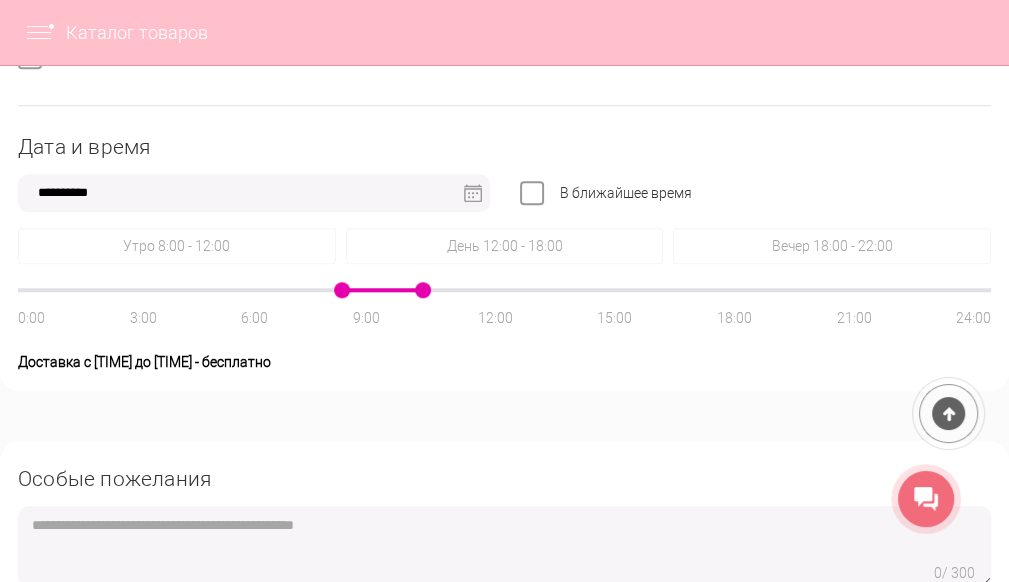 type on "**********" 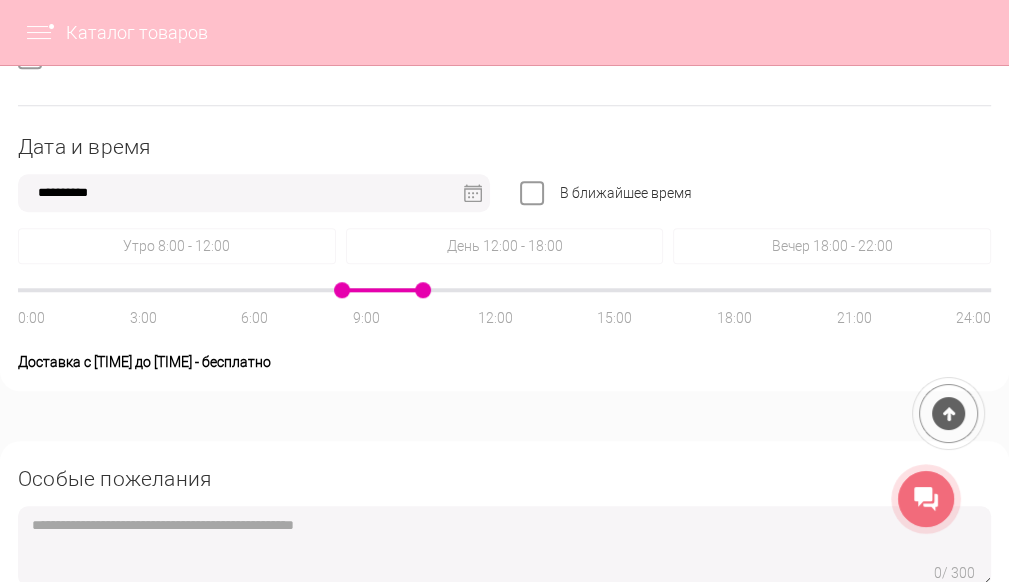 drag, startPoint x: 504, startPoint y: 287, endPoint x: 343, endPoint y: 294, distance: 161.1521 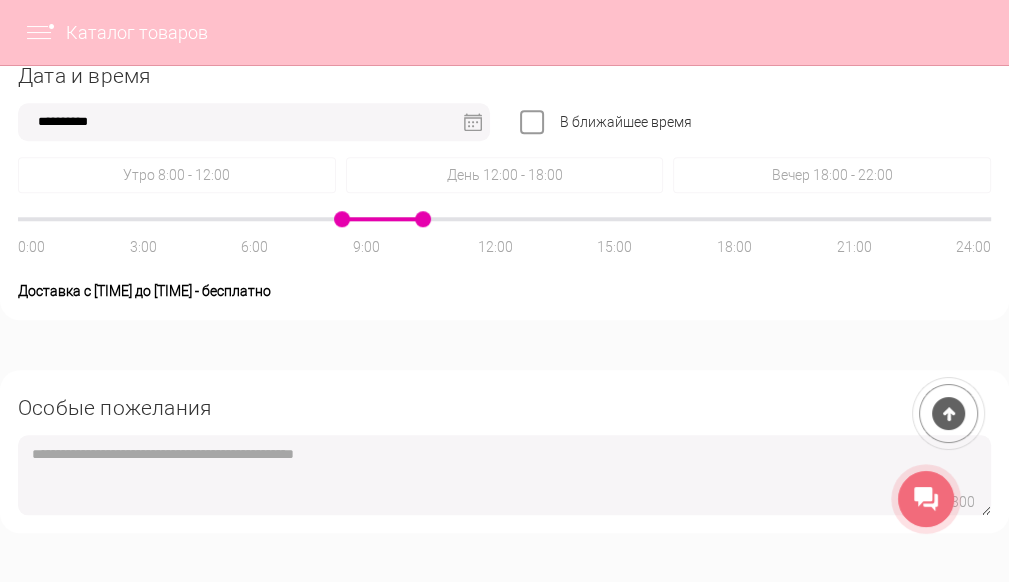 scroll, scrollTop: 1200, scrollLeft: 0, axis: vertical 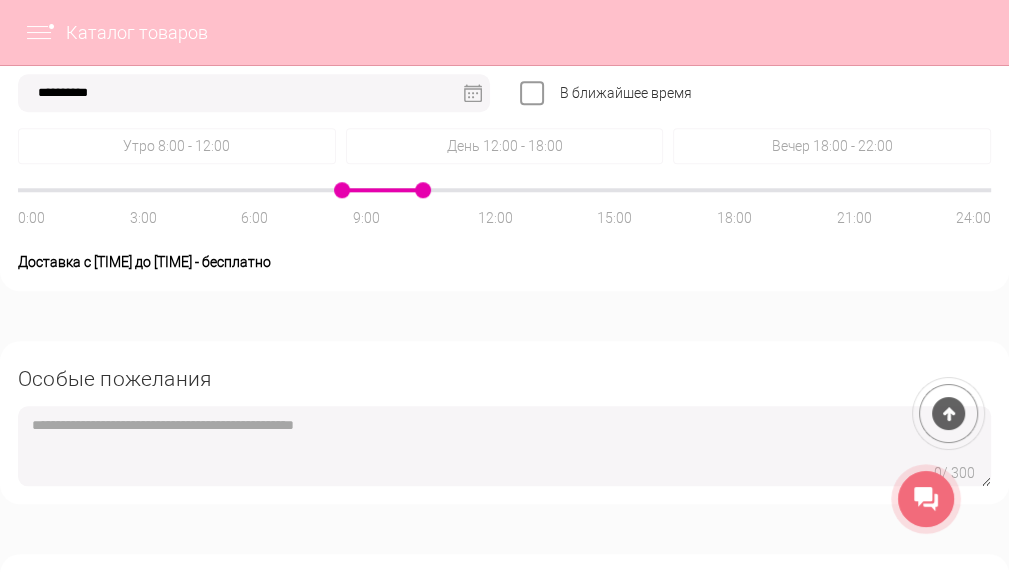 click at bounding box center (504, 446) 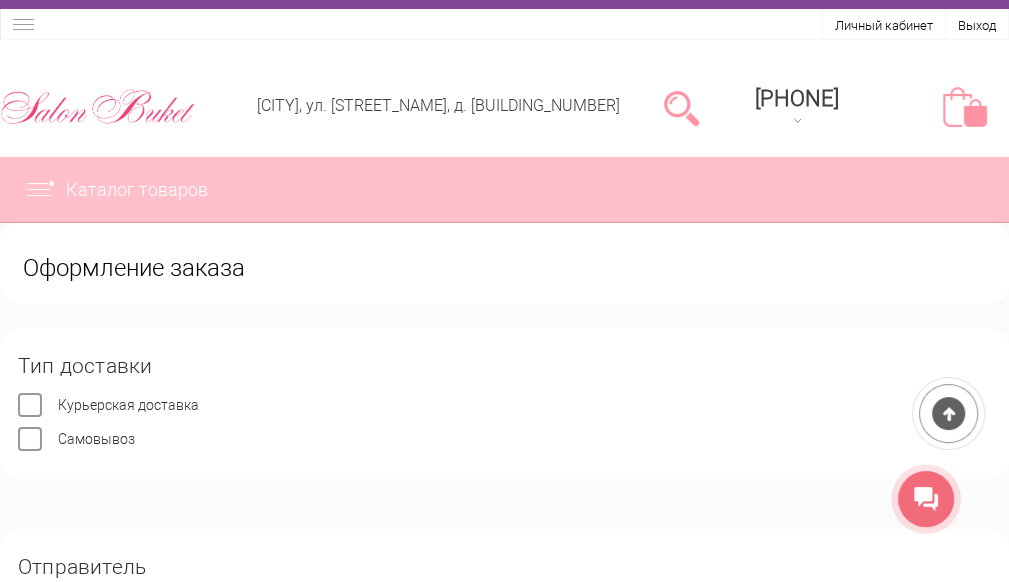 scroll, scrollTop: 0, scrollLeft: 0, axis: both 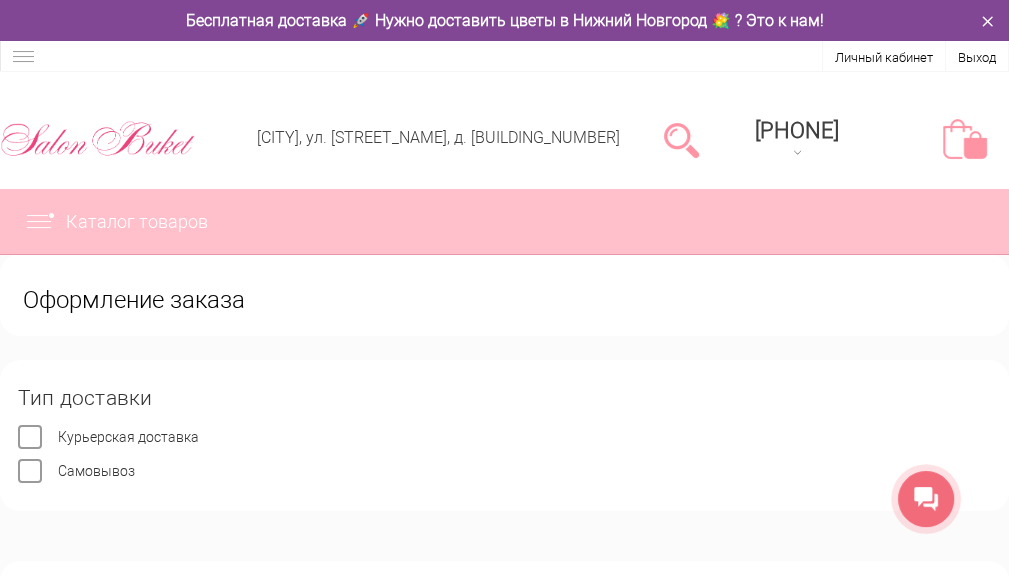 type on "**********" 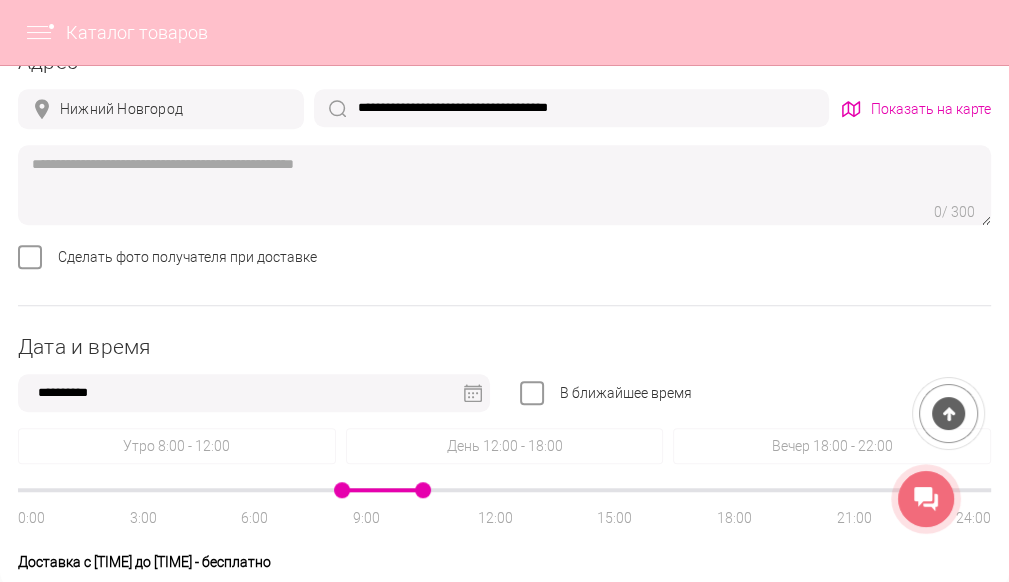 scroll, scrollTop: 1000, scrollLeft: 0, axis: vertical 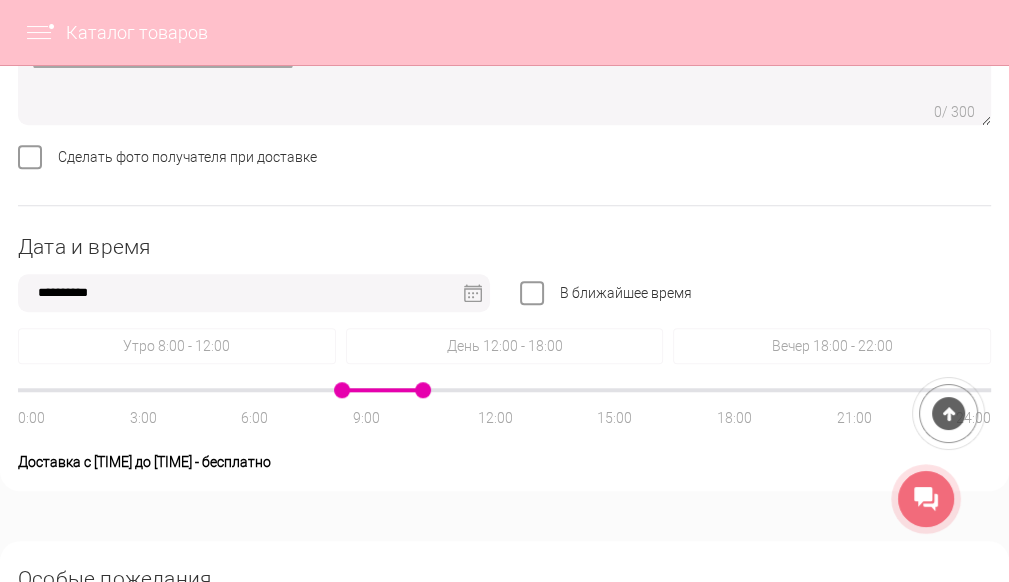 drag, startPoint x: 422, startPoint y: 389, endPoint x: 378, endPoint y: 389, distance: 44 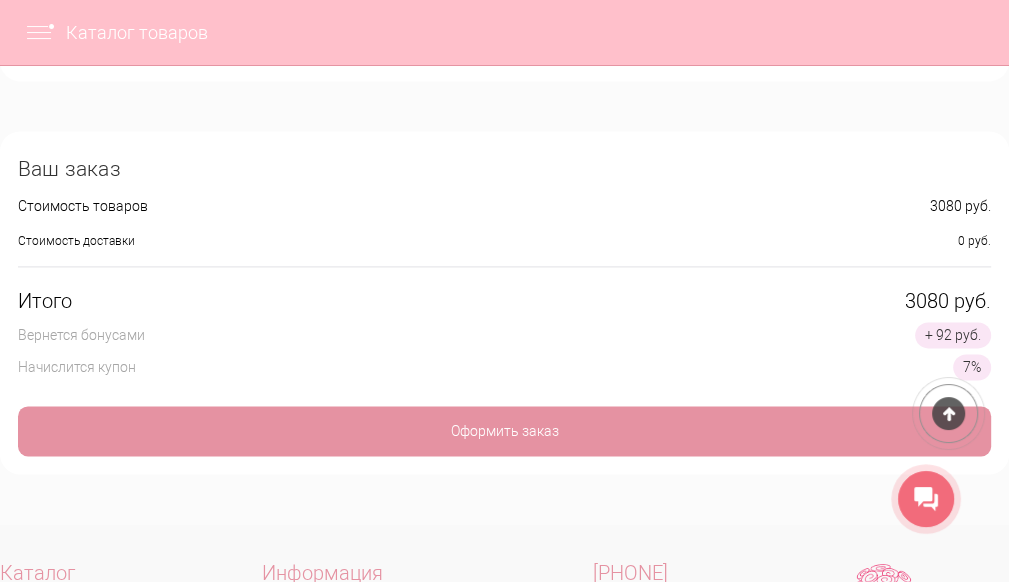 scroll, scrollTop: 1700, scrollLeft: 0, axis: vertical 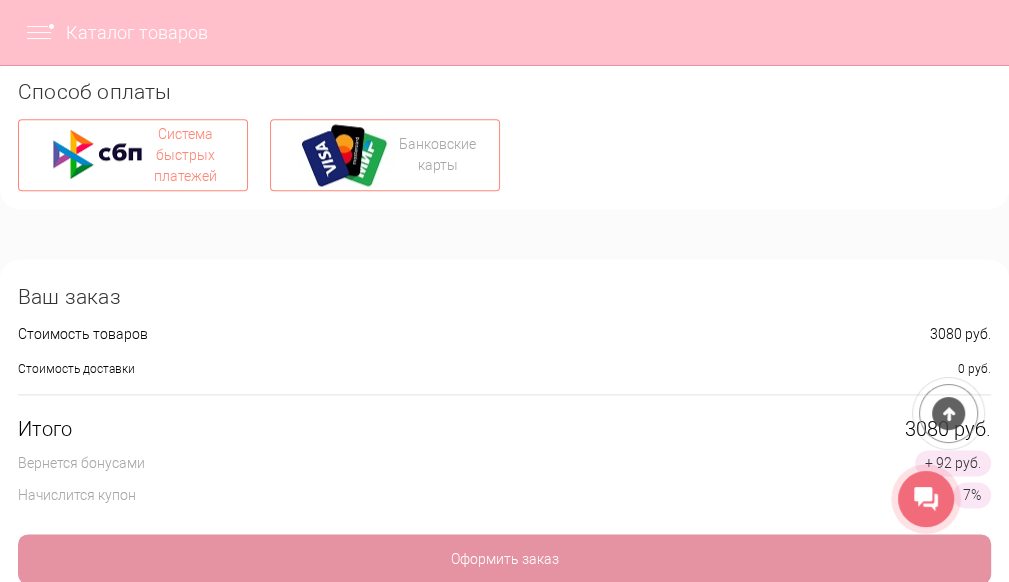 click at bounding box center [349, 155] 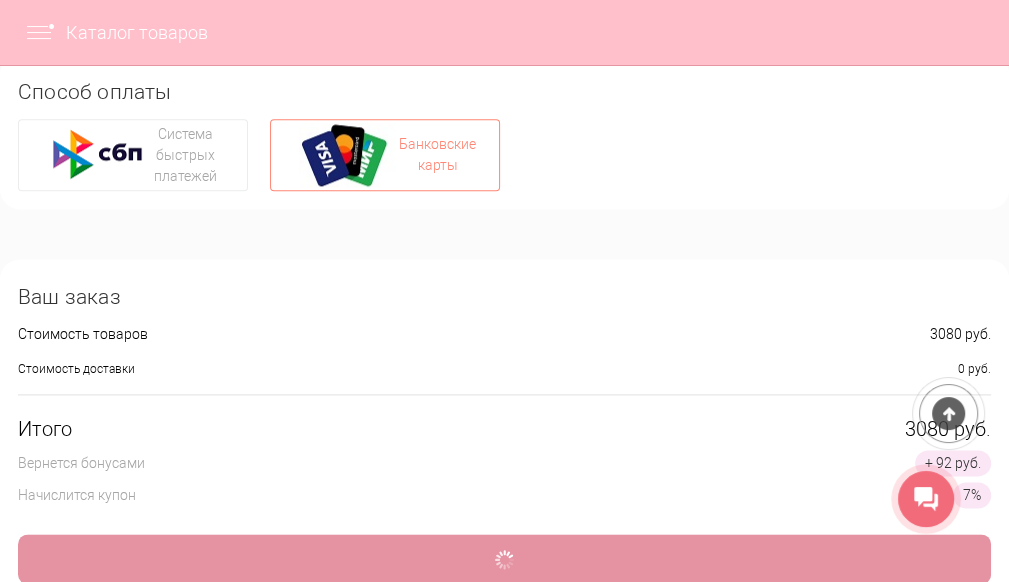 type on "**********" 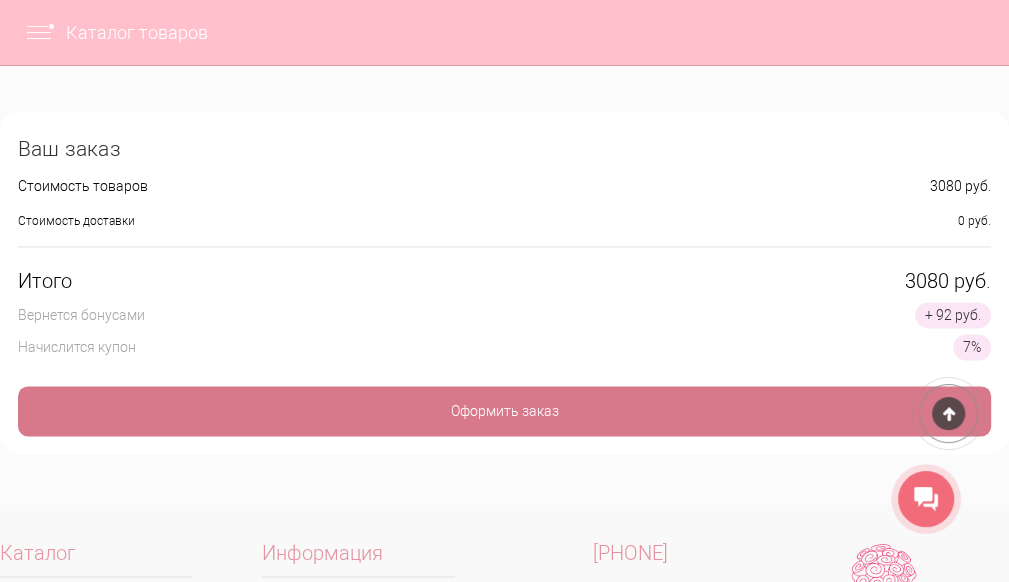 scroll, scrollTop: 1900, scrollLeft: 0, axis: vertical 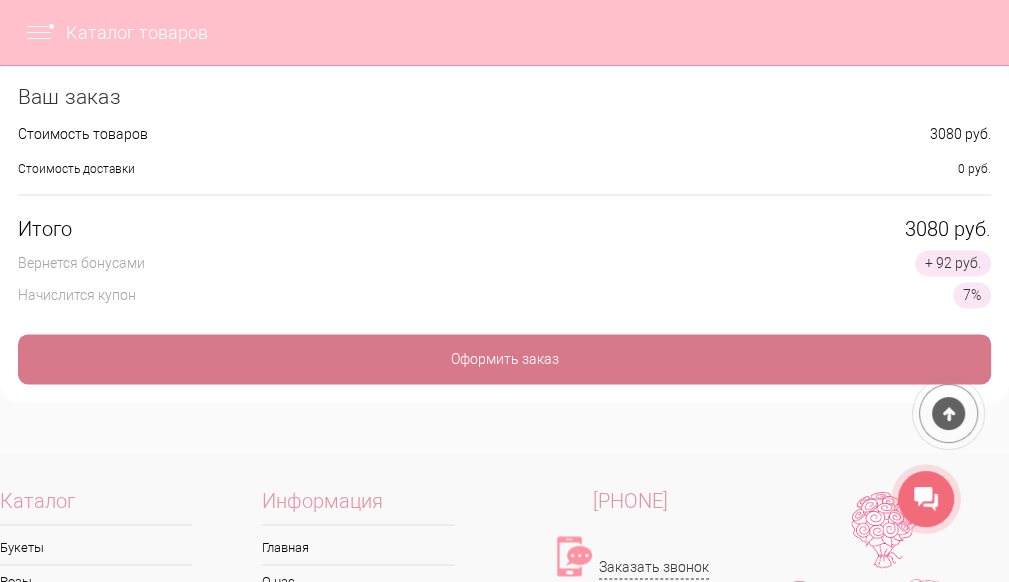 click on "Оформить заказ" at bounding box center (504, 359) 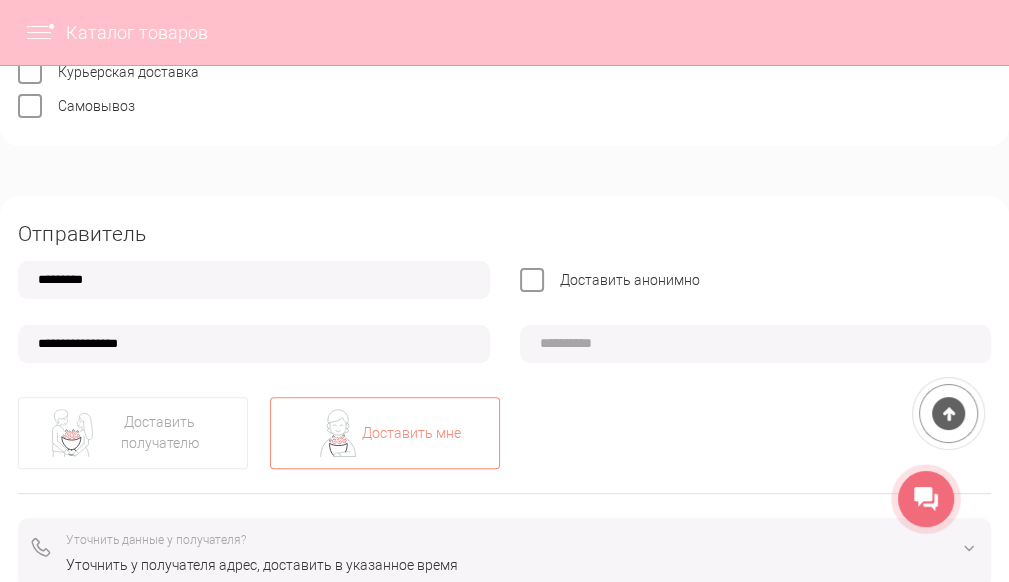 scroll, scrollTop: 200, scrollLeft: 0, axis: vertical 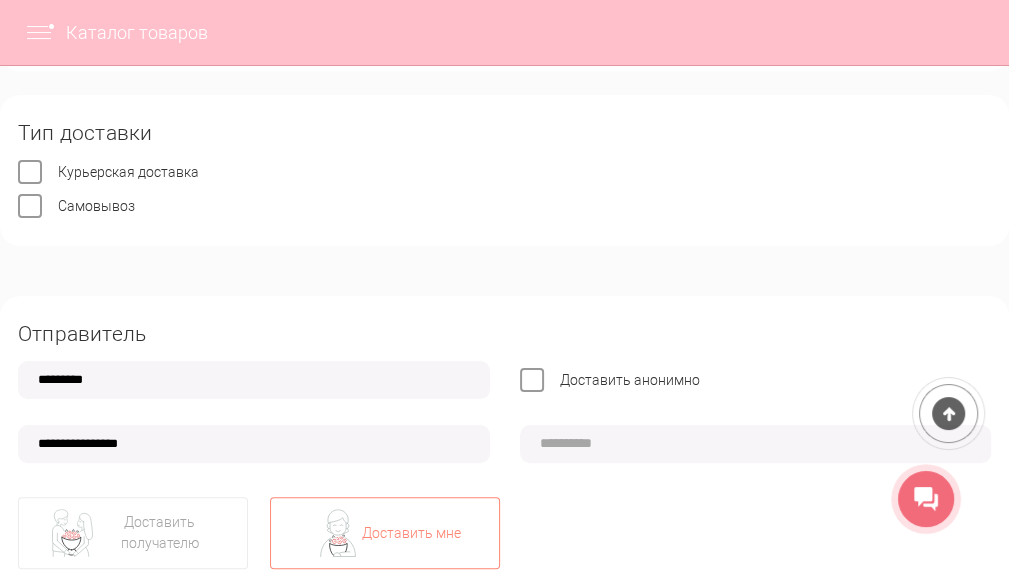 click at bounding box center [756, 444] 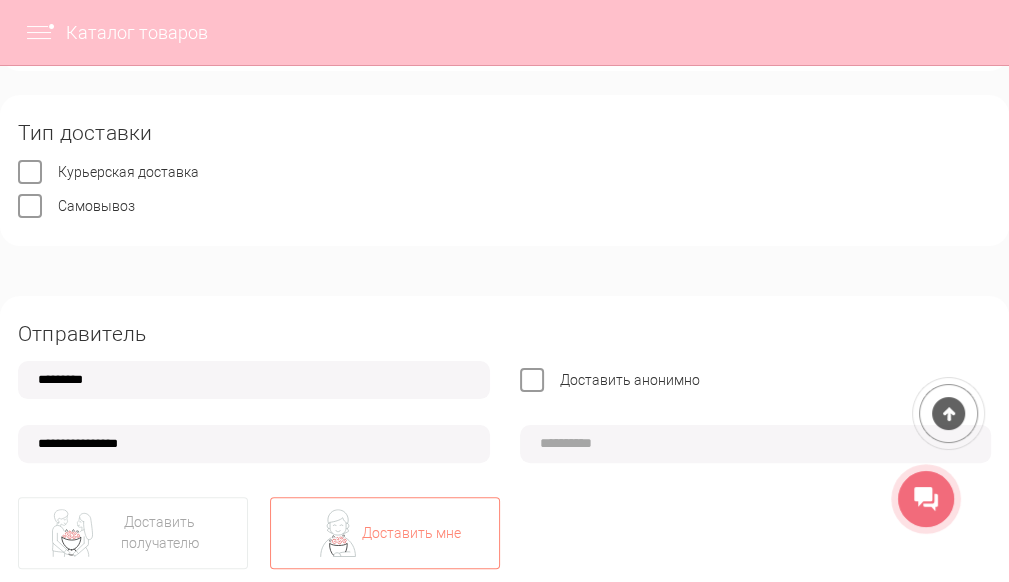 paste on "**********" 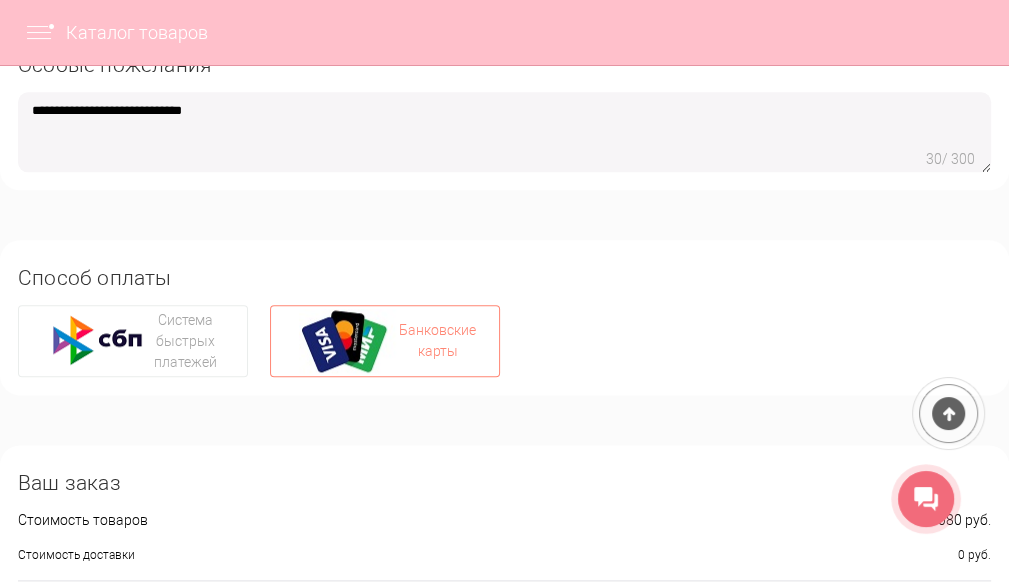 scroll, scrollTop: 1700, scrollLeft: 0, axis: vertical 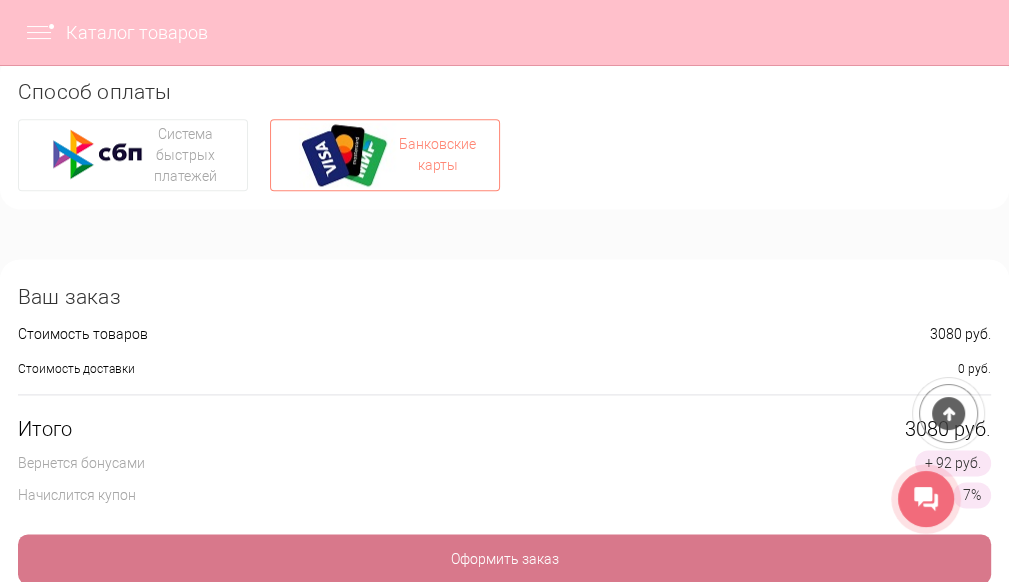 type on "**********" 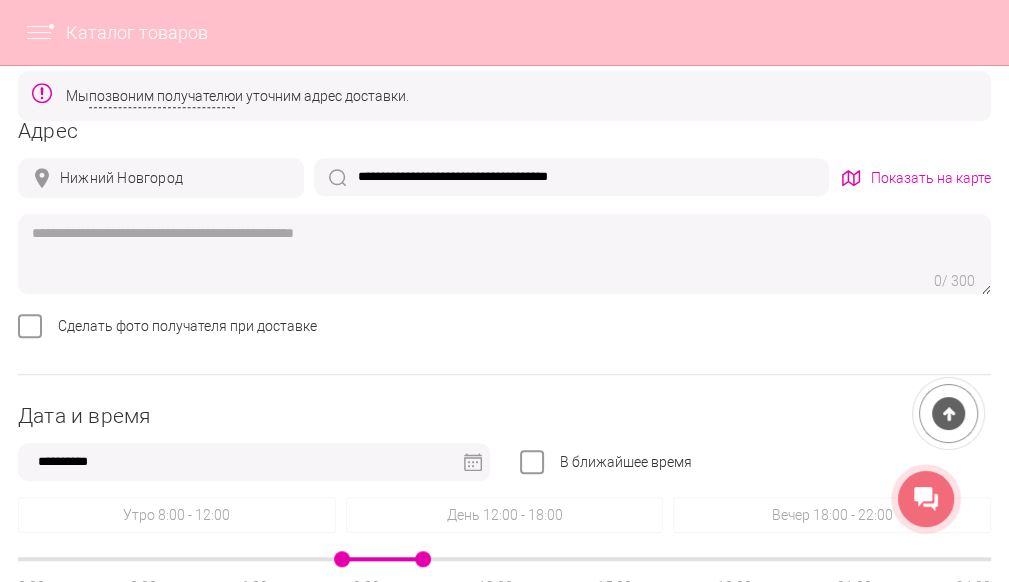scroll, scrollTop: 800, scrollLeft: 0, axis: vertical 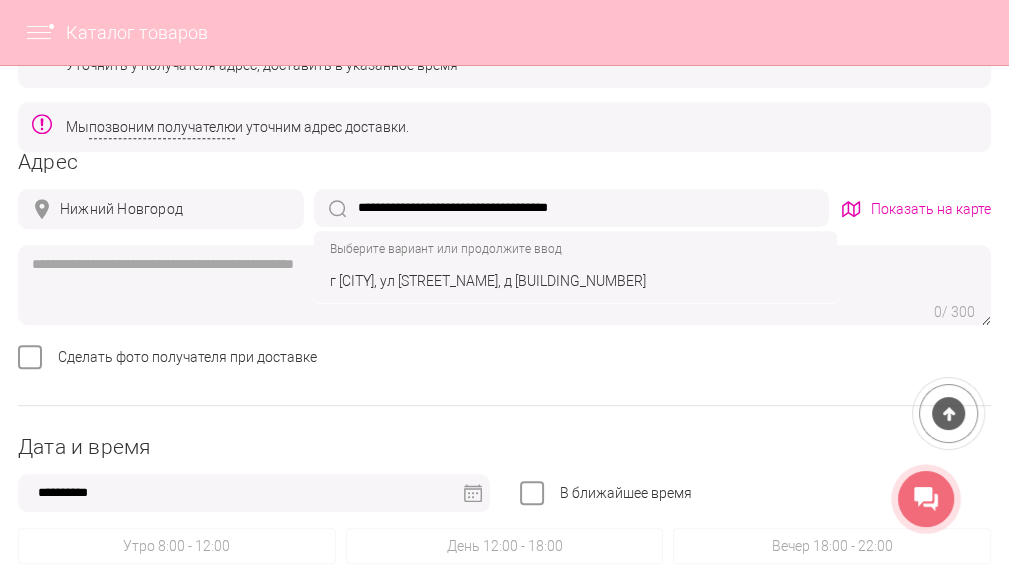 click on "**********" at bounding box center [571, 208] 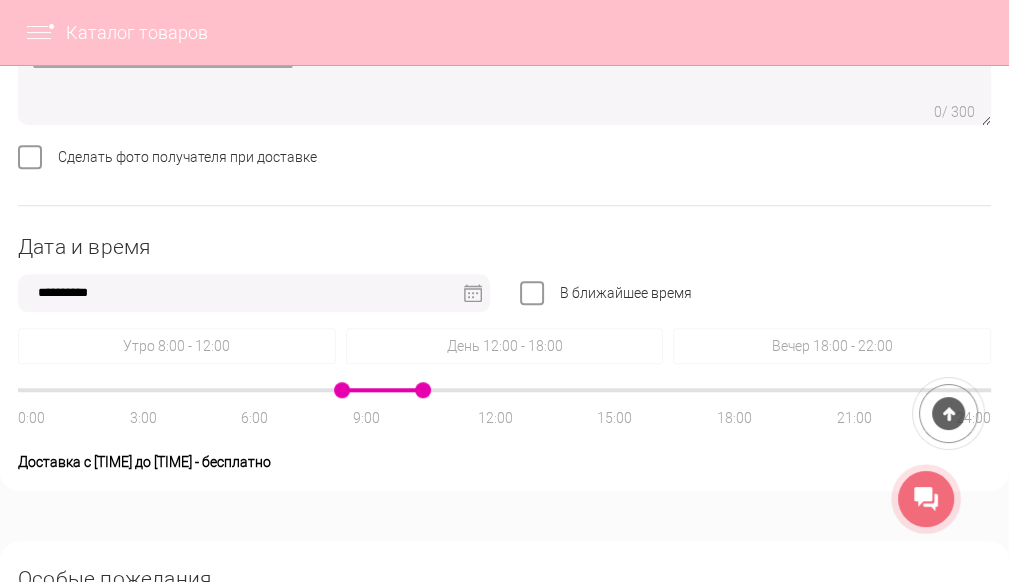 type on "**********" 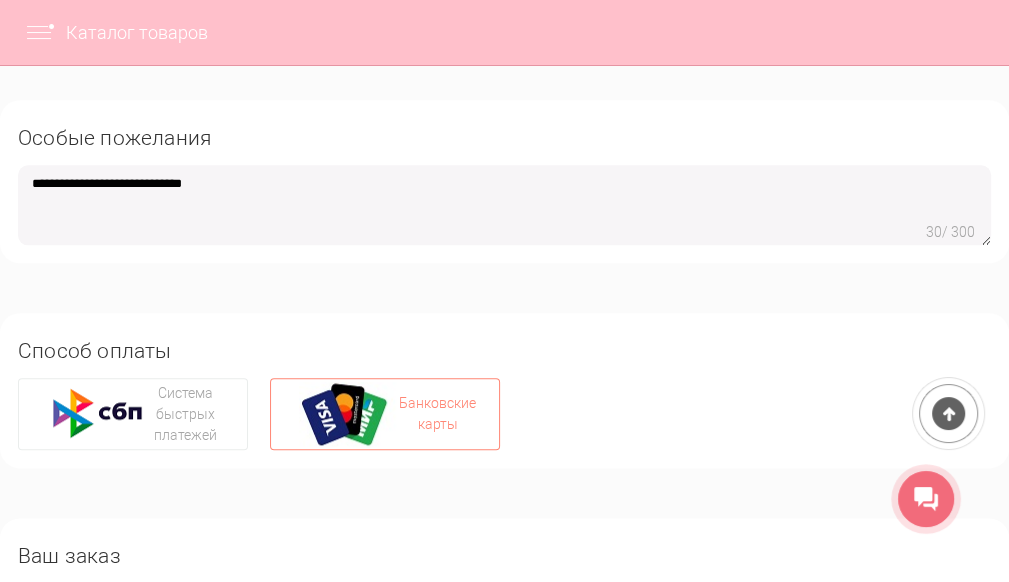 scroll, scrollTop: 1700, scrollLeft: 0, axis: vertical 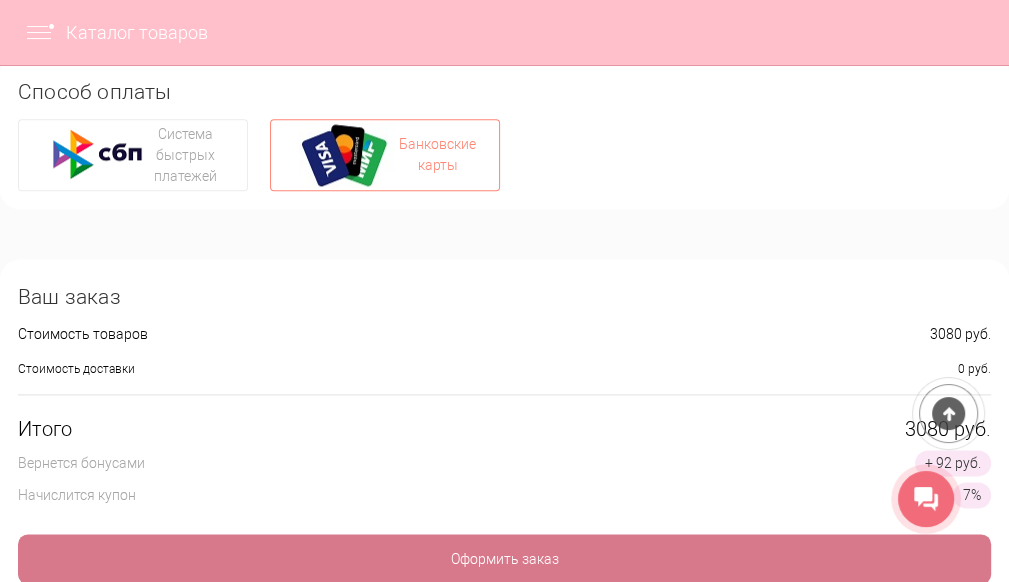 click on "Оформить заказ" at bounding box center (504, 559) 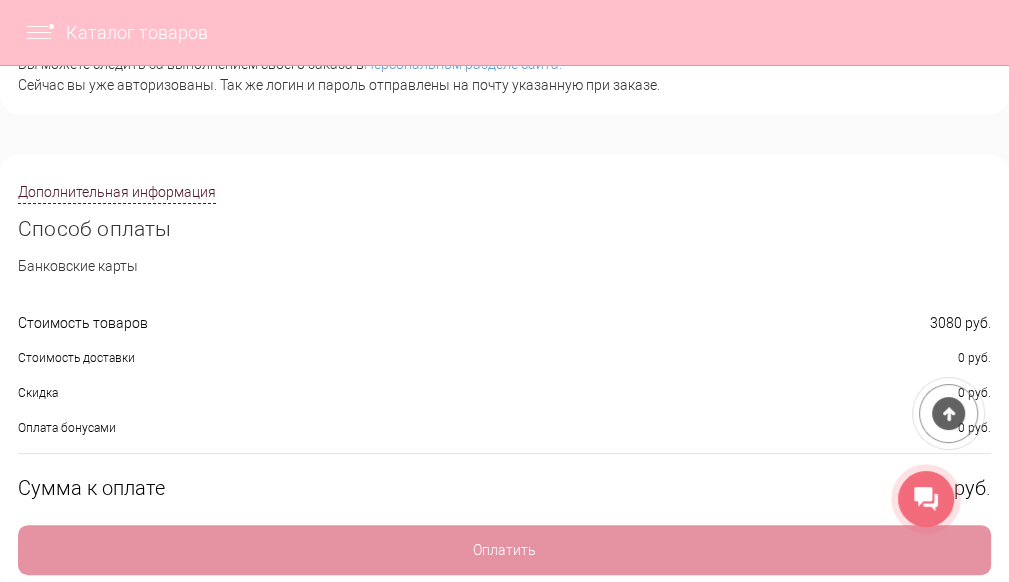 scroll, scrollTop: 500, scrollLeft: 0, axis: vertical 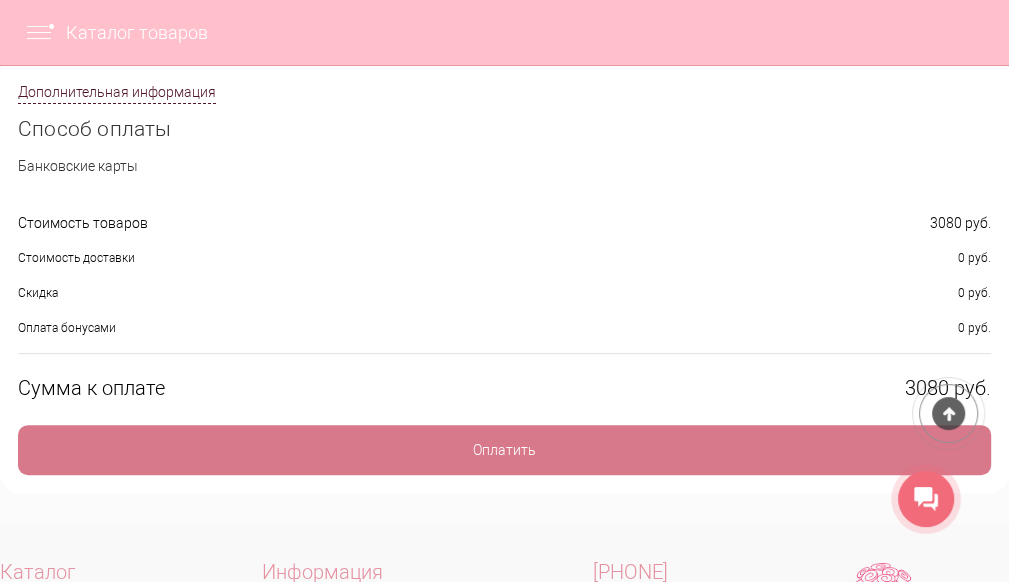 click on "Оплатить" at bounding box center (504, 450) 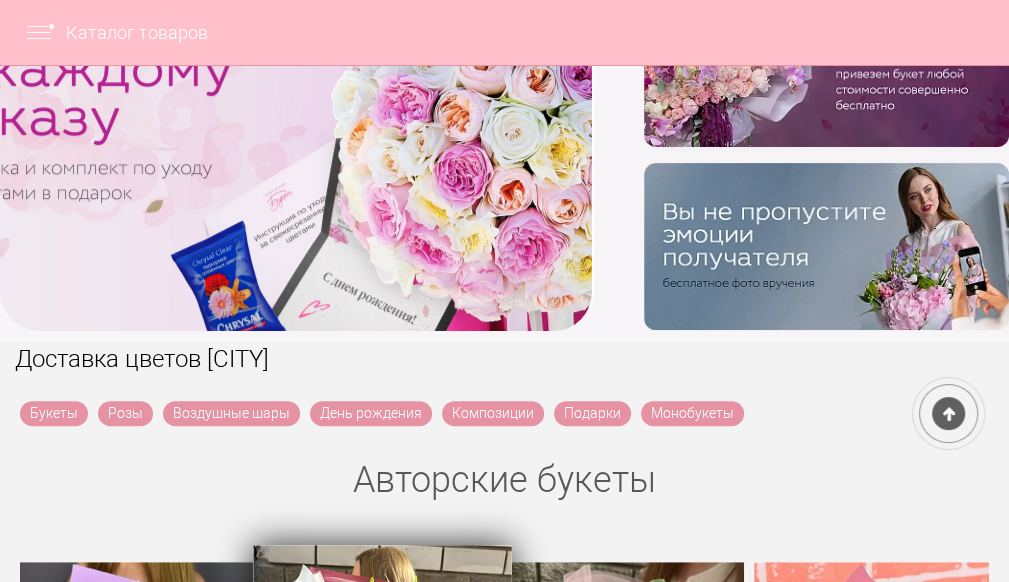 scroll, scrollTop: 0, scrollLeft: 0, axis: both 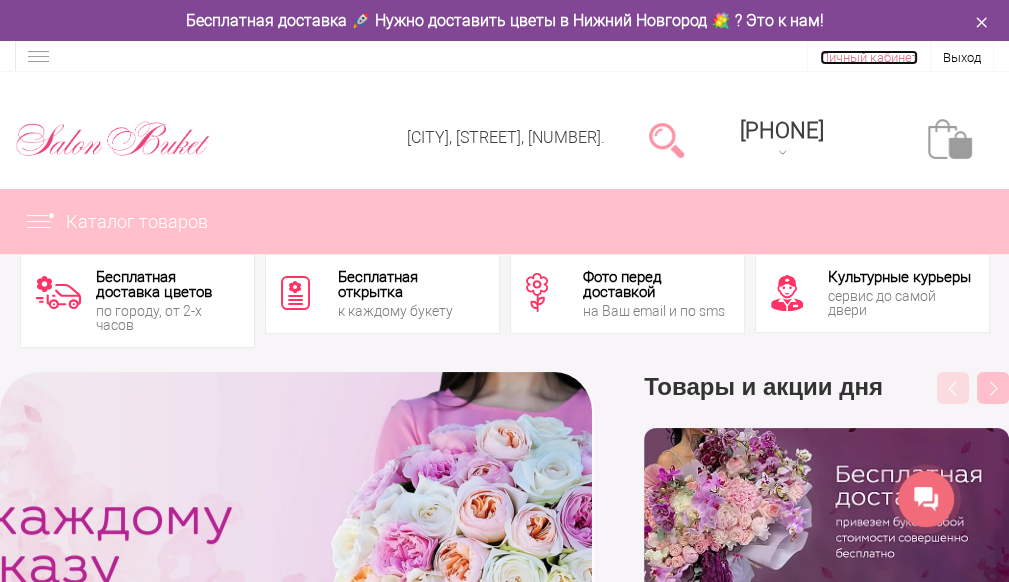 click on "Личный кабинет" at bounding box center (869, 57) 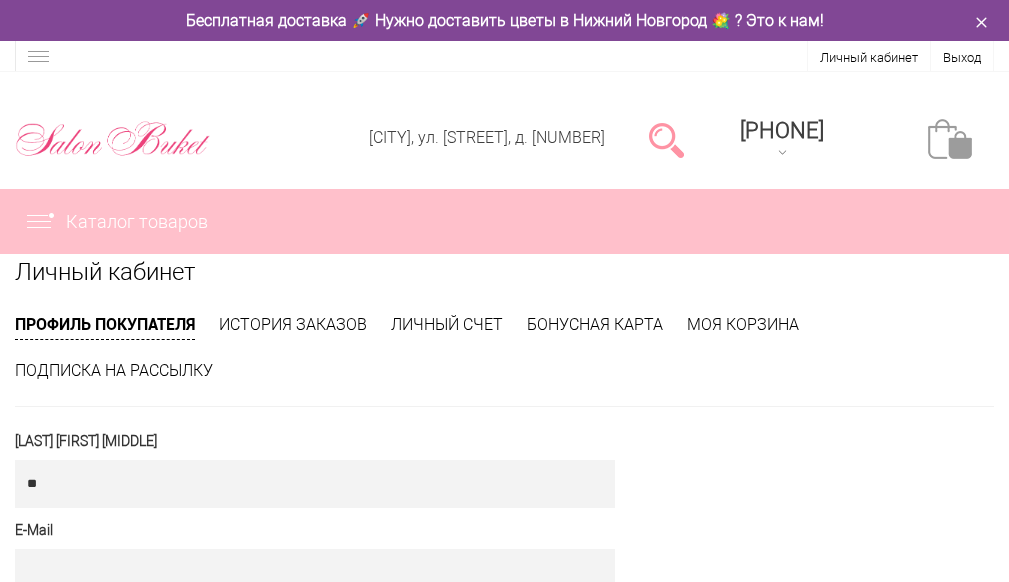 scroll, scrollTop: 0, scrollLeft: 0, axis: both 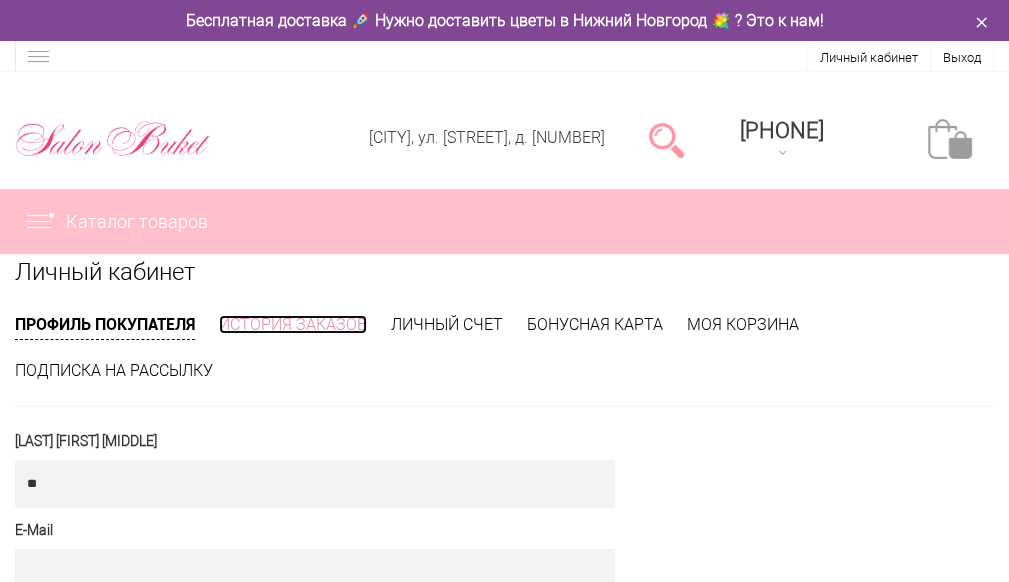 click on "История заказов" at bounding box center (293, 324) 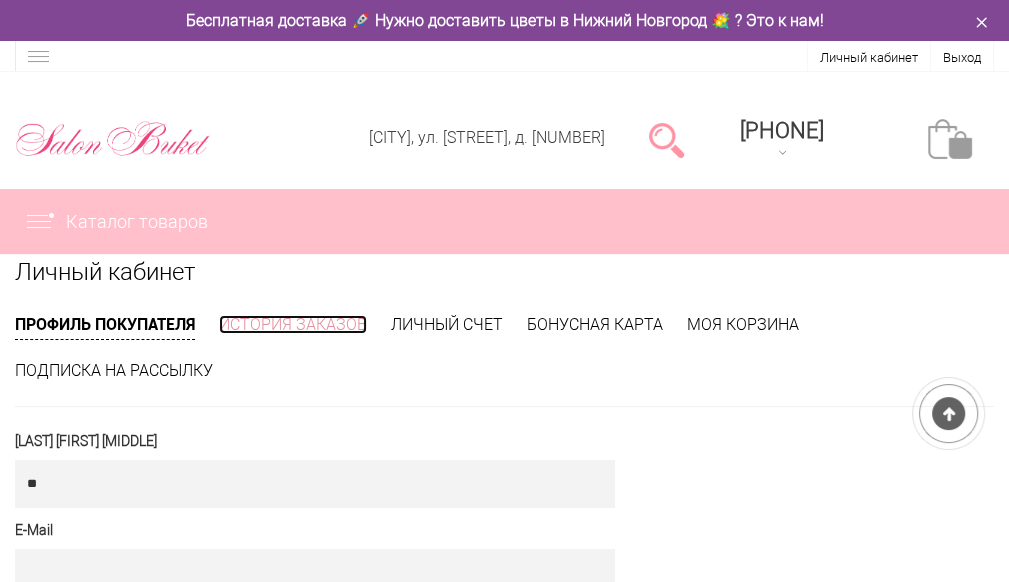 scroll, scrollTop: 24, scrollLeft: 0, axis: vertical 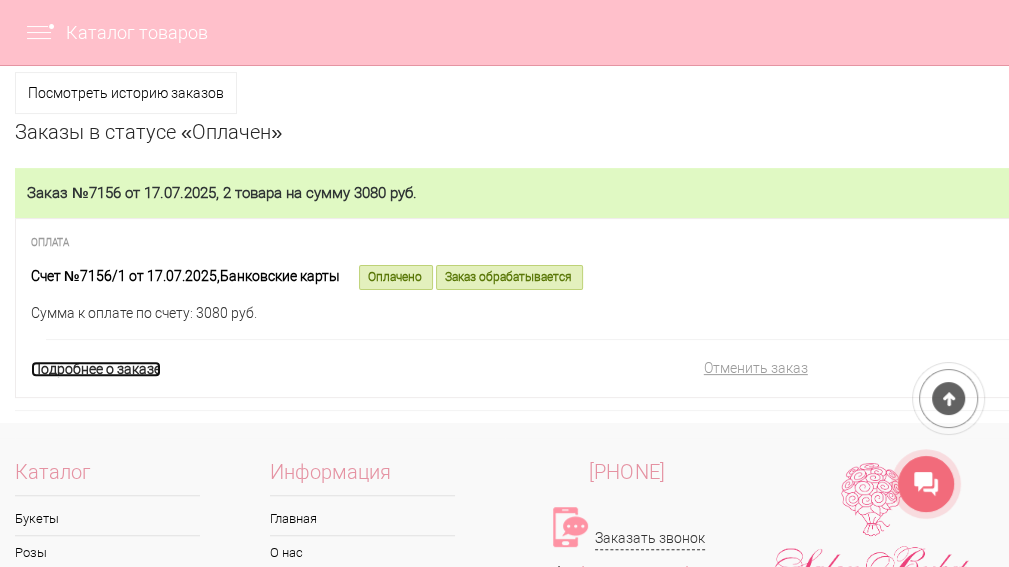 click on "Подробнее о заказе" at bounding box center (96, 369) 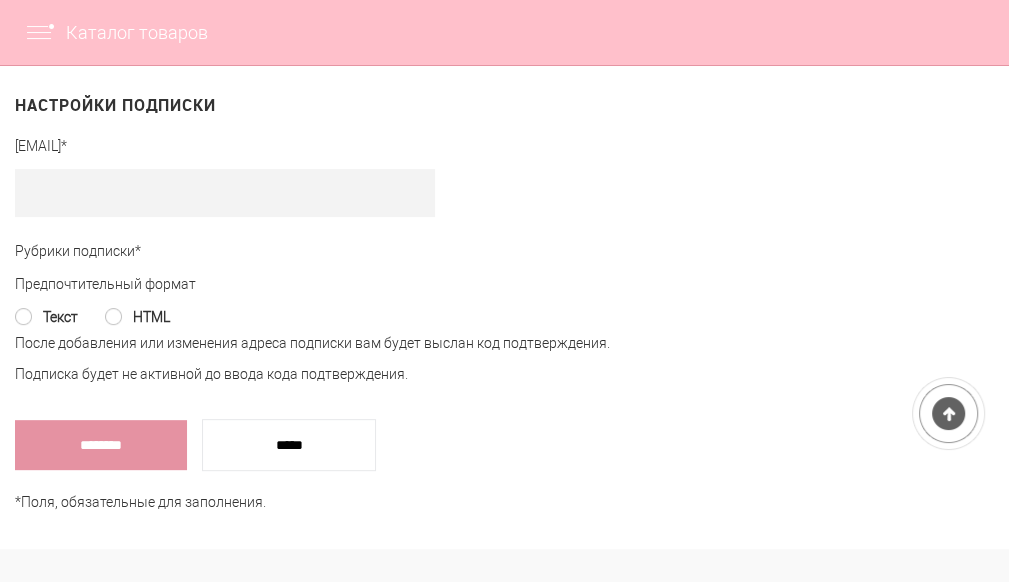scroll, scrollTop: 0, scrollLeft: 0, axis: both 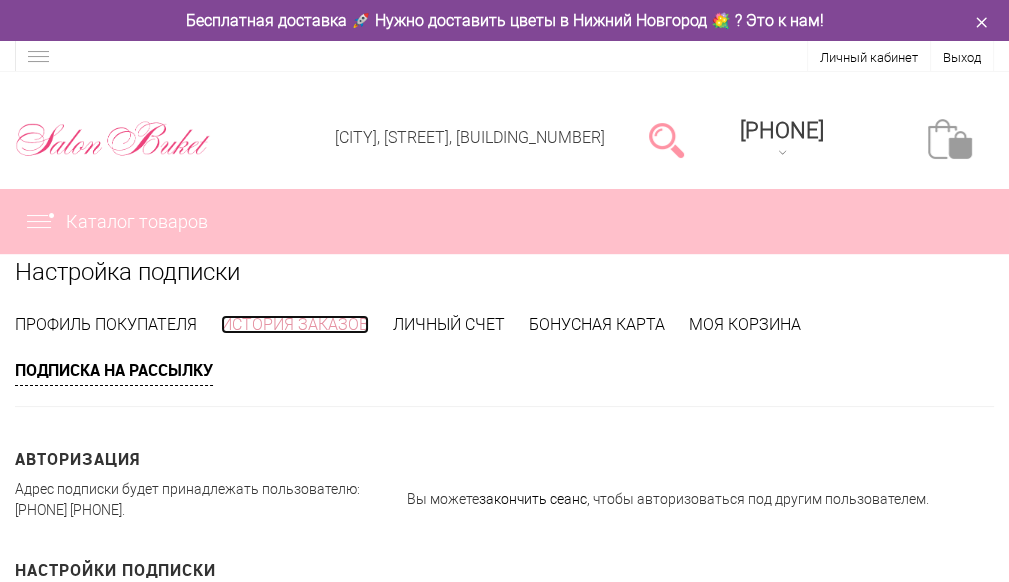 click on "История заказов" at bounding box center [295, 324] 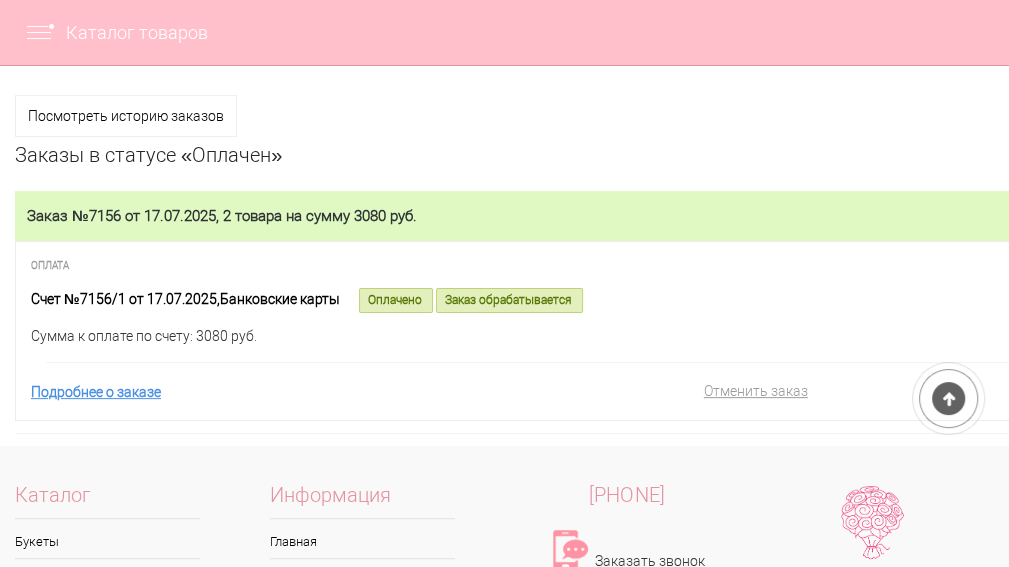 scroll, scrollTop: 300, scrollLeft: 0, axis: vertical 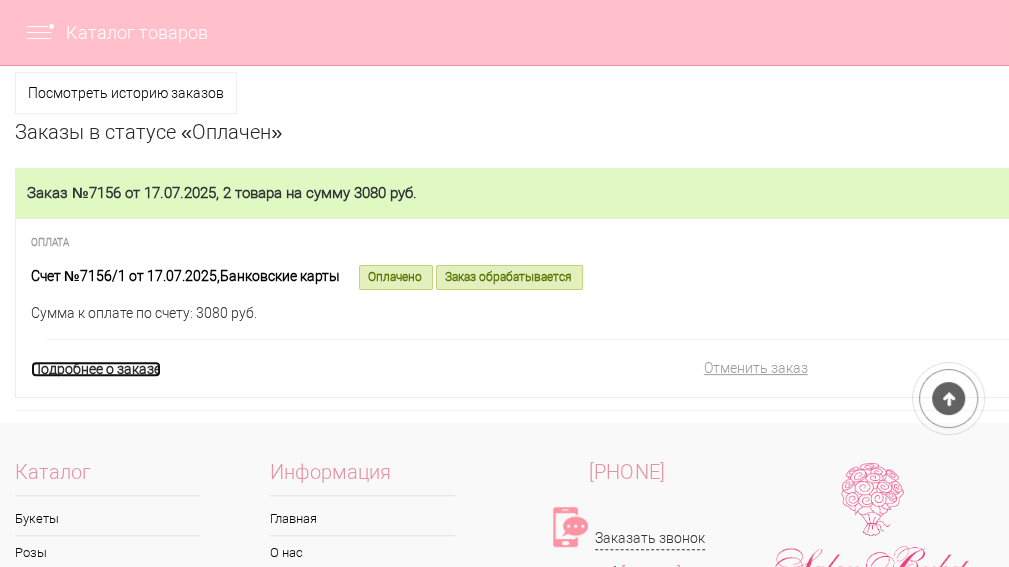 click on "Подробнее о заказе" at bounding box center [96, 369] 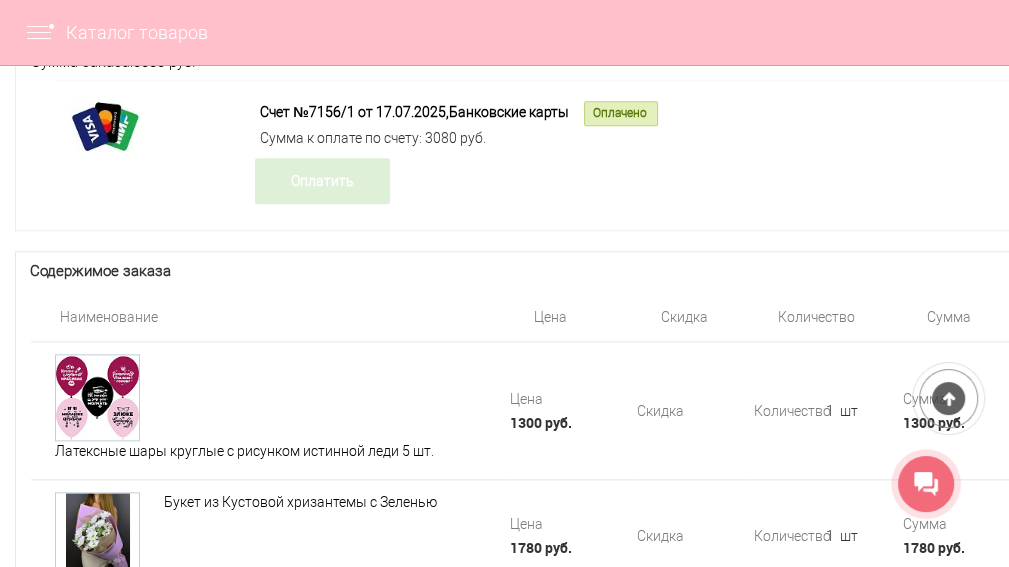 scroll, scrollTop: 1600, scrollLeft: 0, axis: vertical 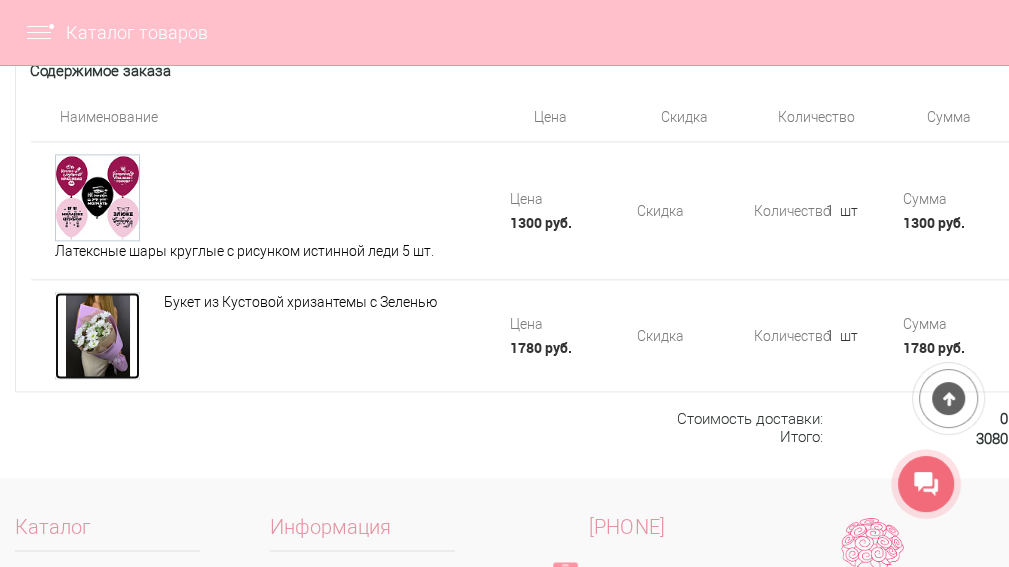 click at bounding box center (97, 335) 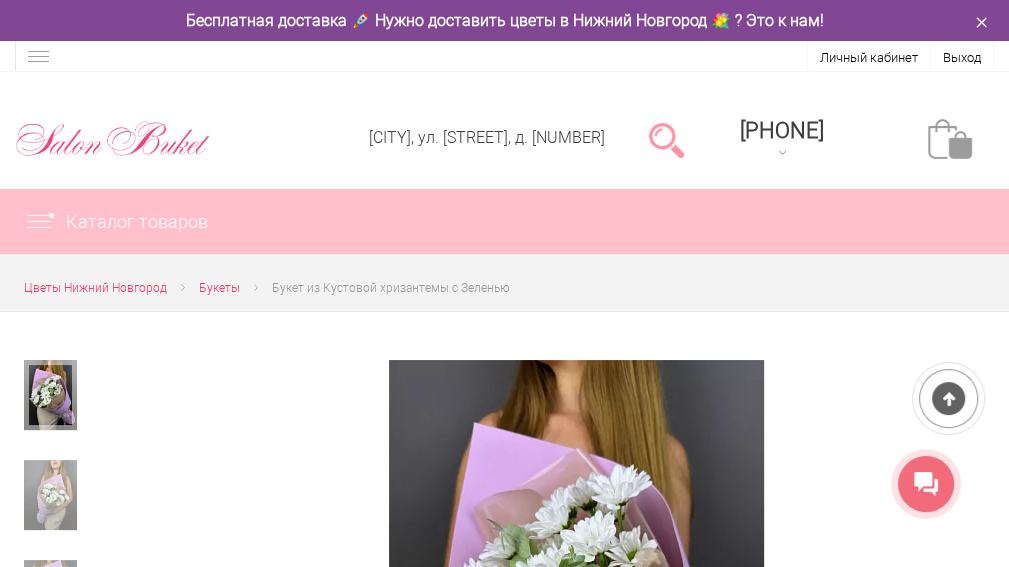 scroll, scrollTop: 200, scrollLeft: 0, axis: vertical 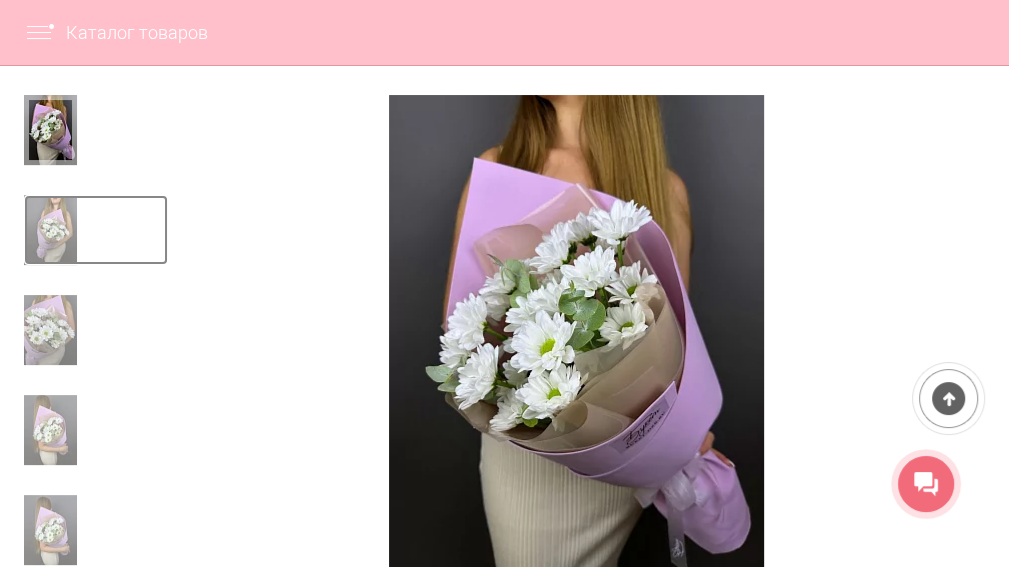 click at bounding box center (50, 230) 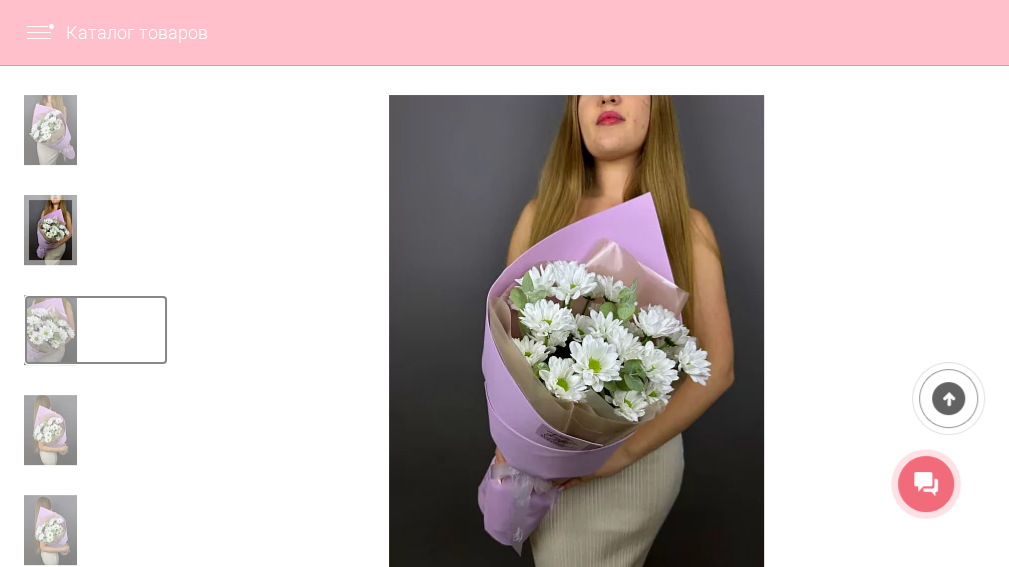 click at bounding box center (50, 330) 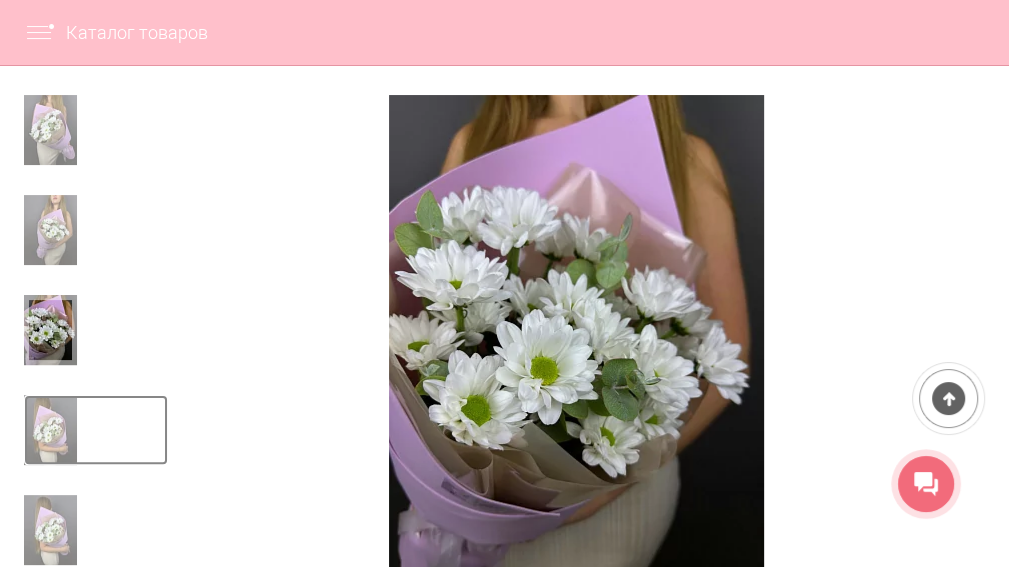 click at bounding box center (50, 430) 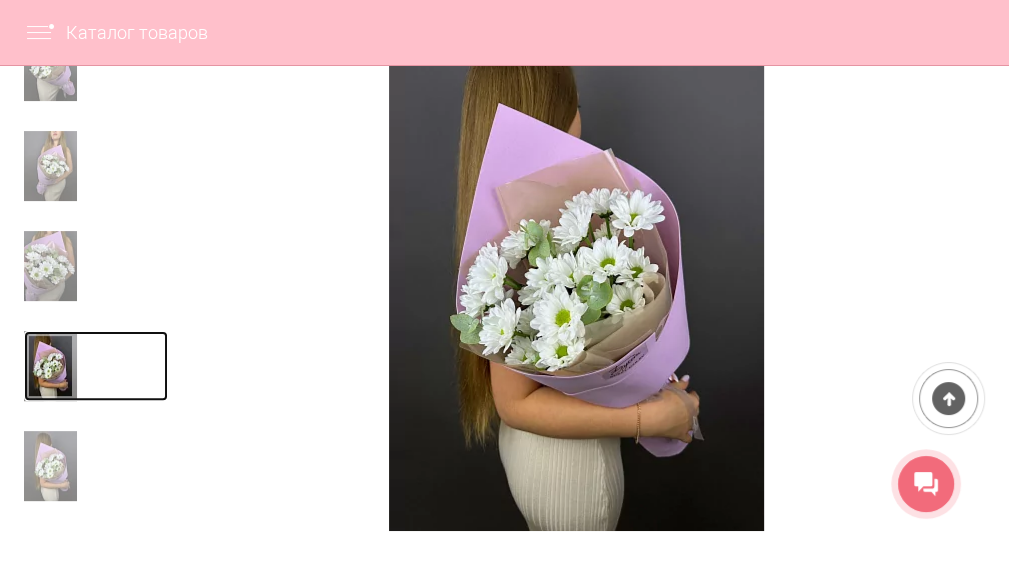 scroll, scrollTop: 300, scrollLeft: 0, axis: vertical 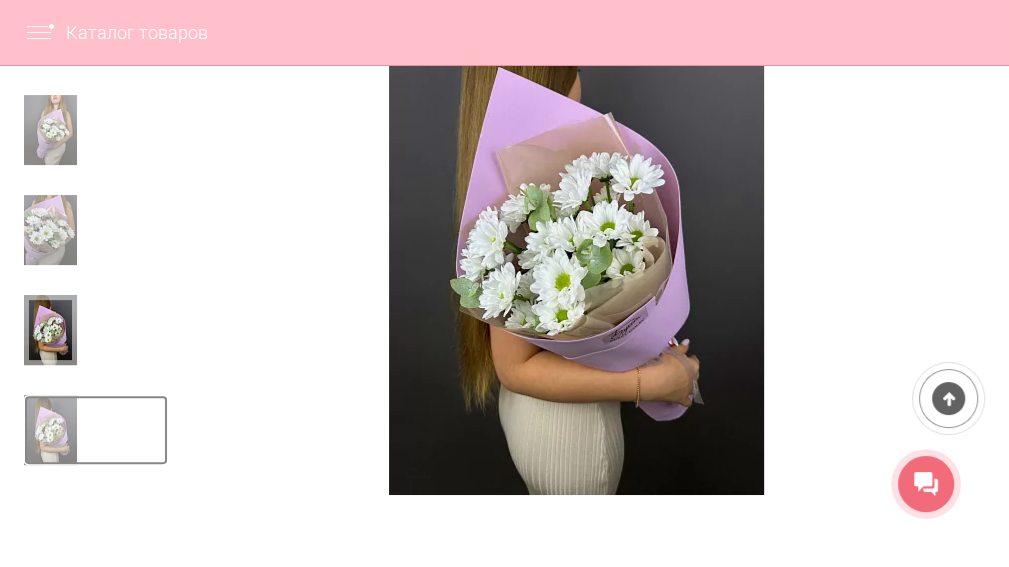 click at bounding box center (50, 430) 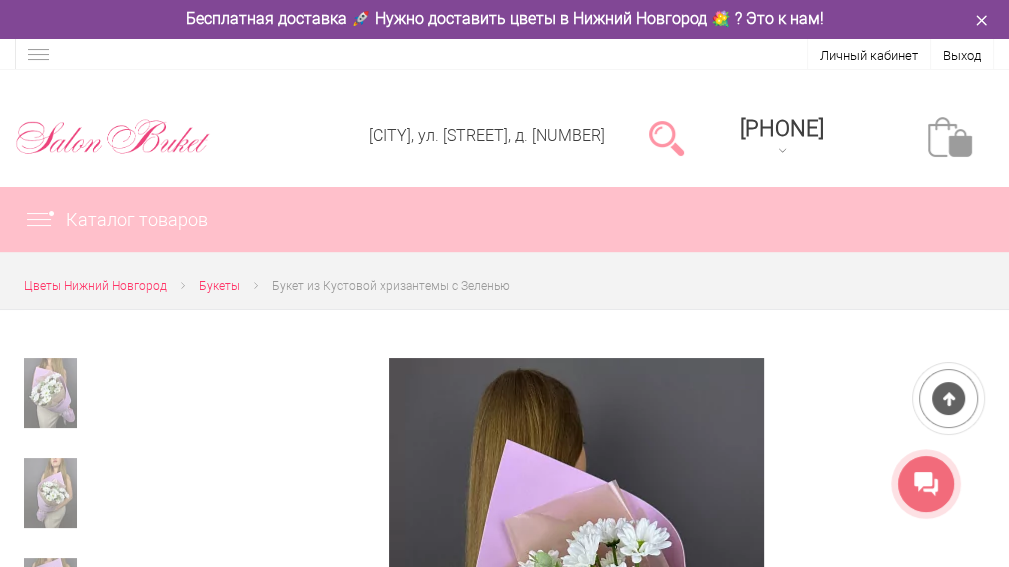 scroll, scrollTop: 0, scrollLeft: 0, axis: both 